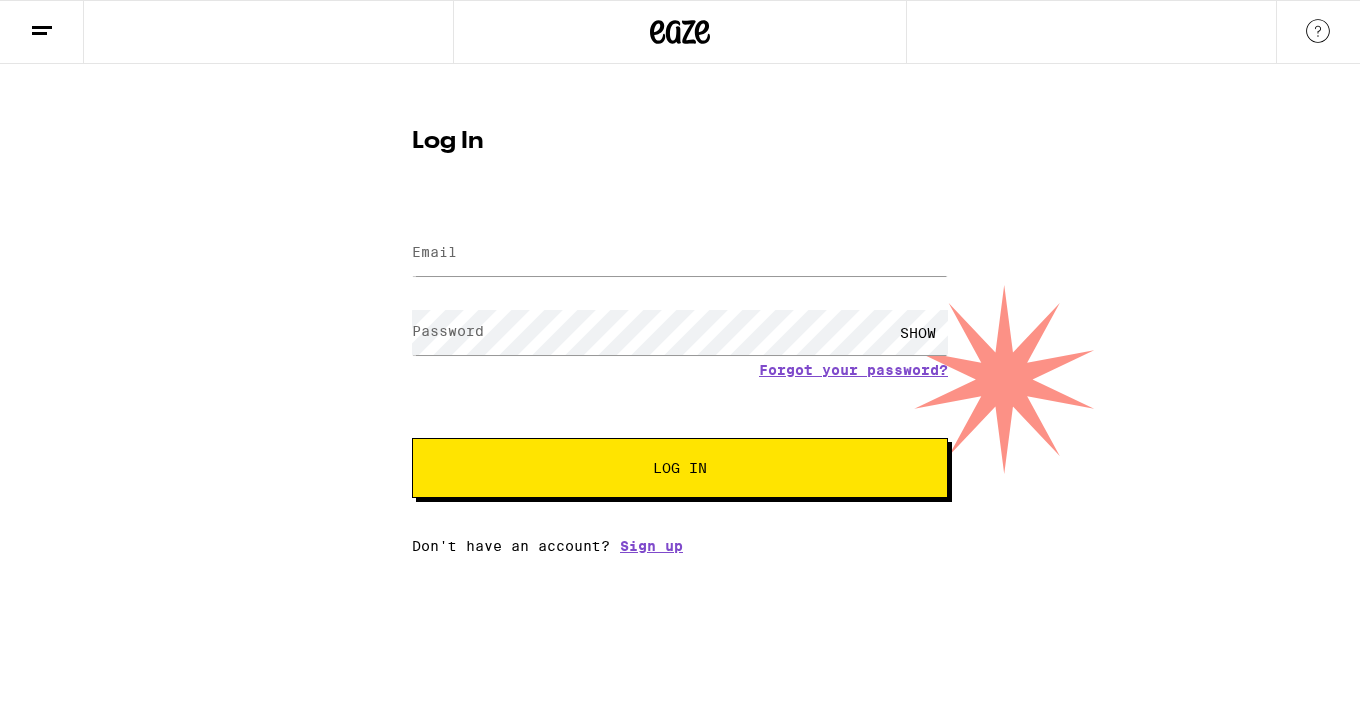scroll, scrollTop: 0, scrollLeft: 0, axis: both 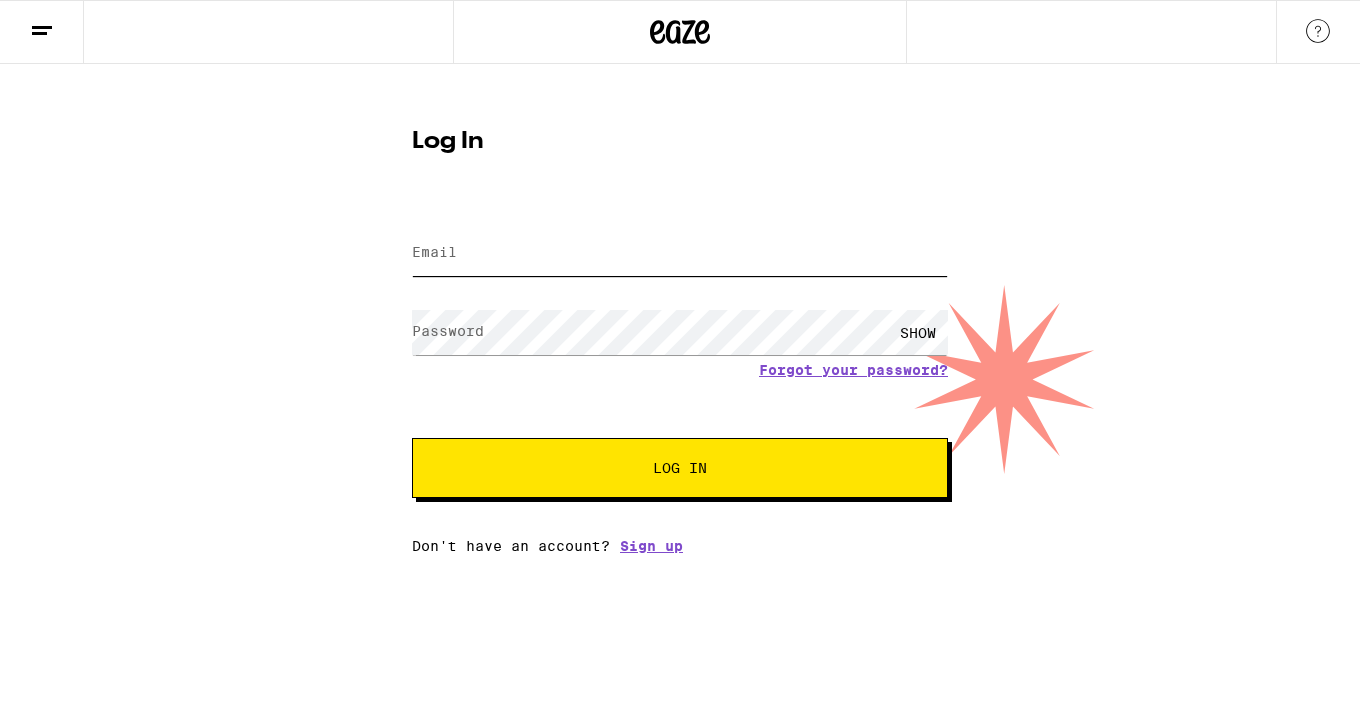 click on "Email" at bounding box center (680, 253) 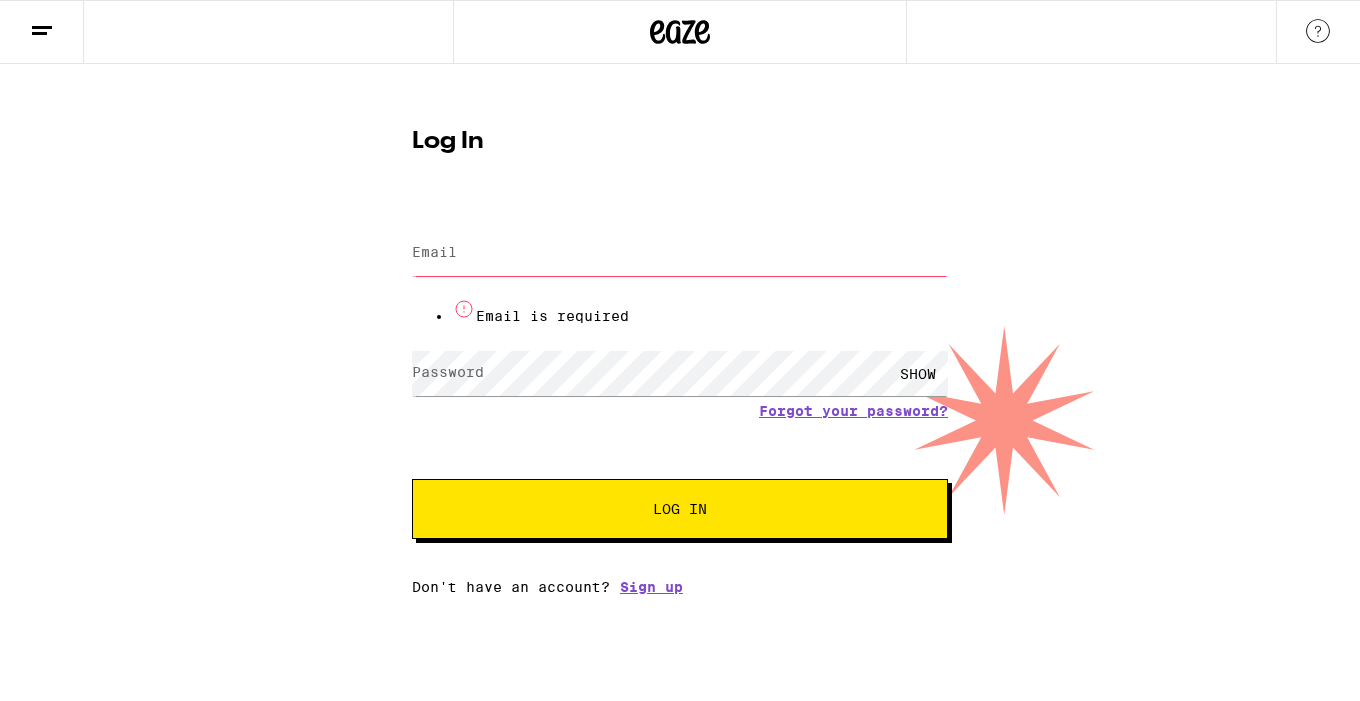 type on "[EMAIL]" 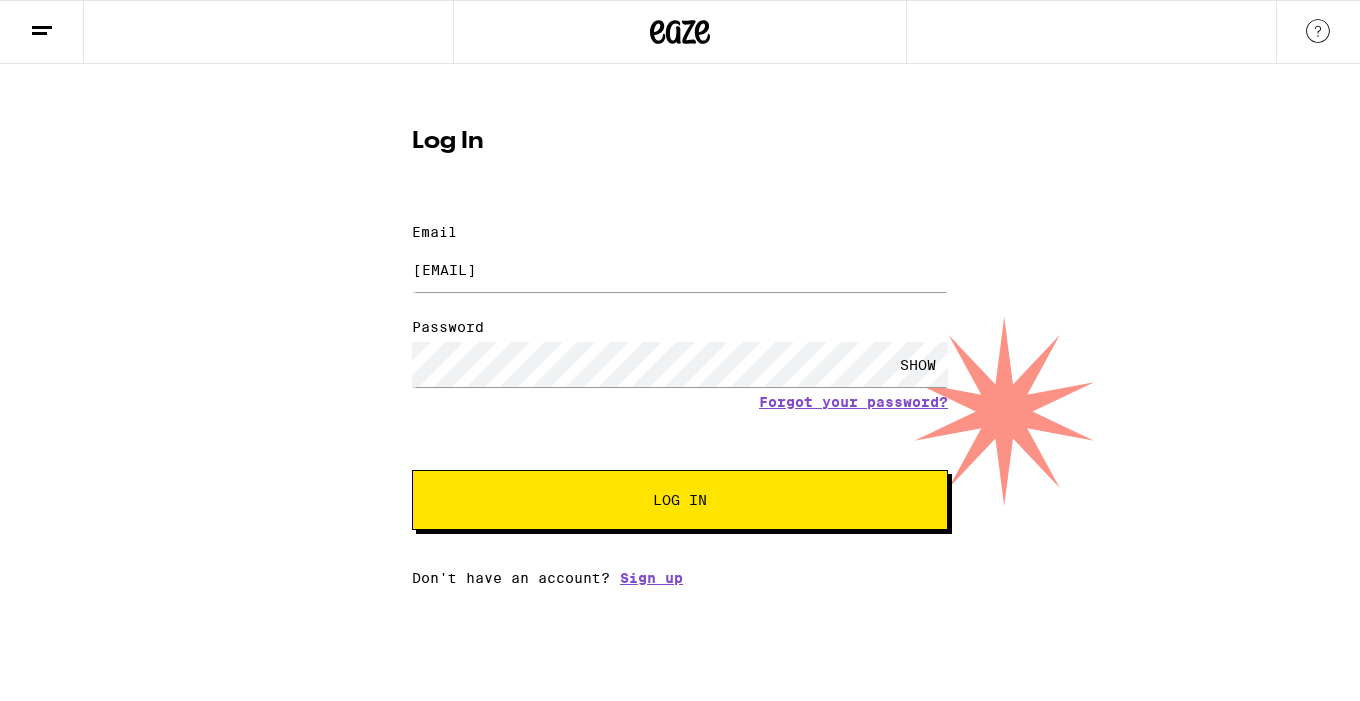 click on "Log In" at bounding box center [680, 500] 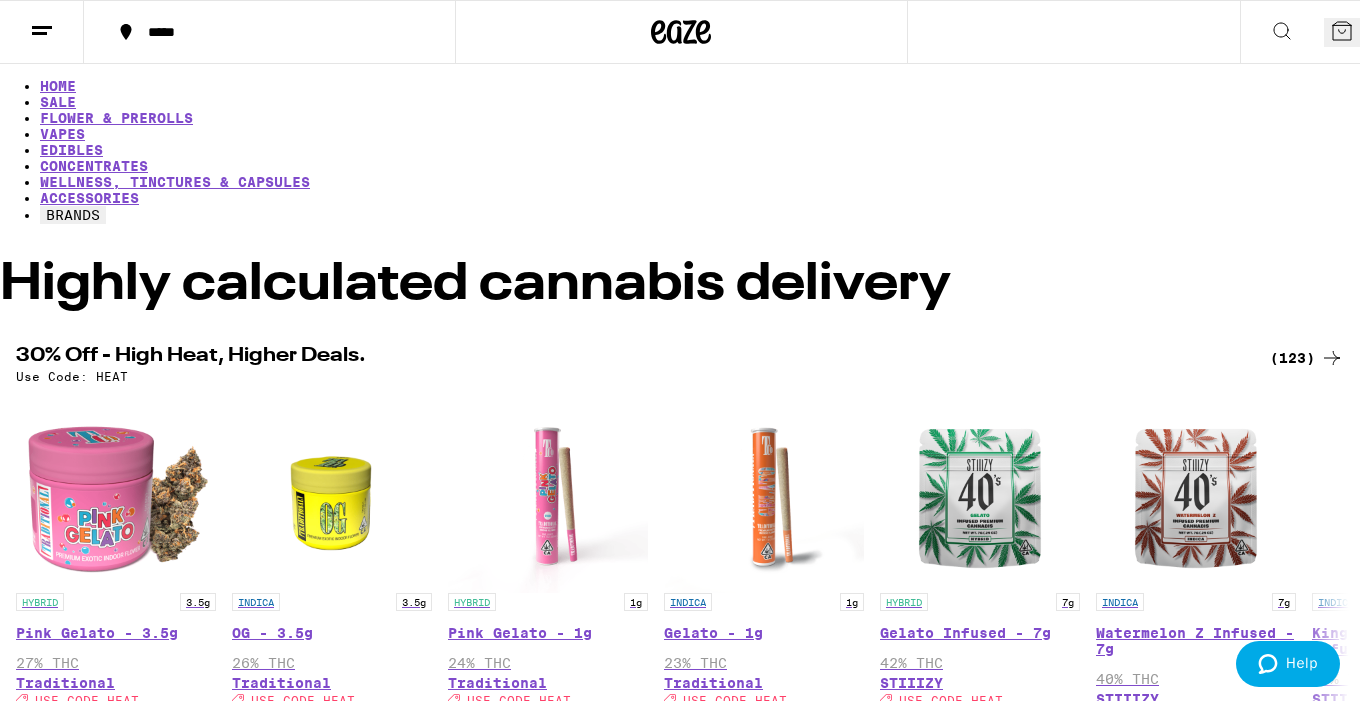 scroll, scrollTop: 0, scrollLeft: 0, axis: both 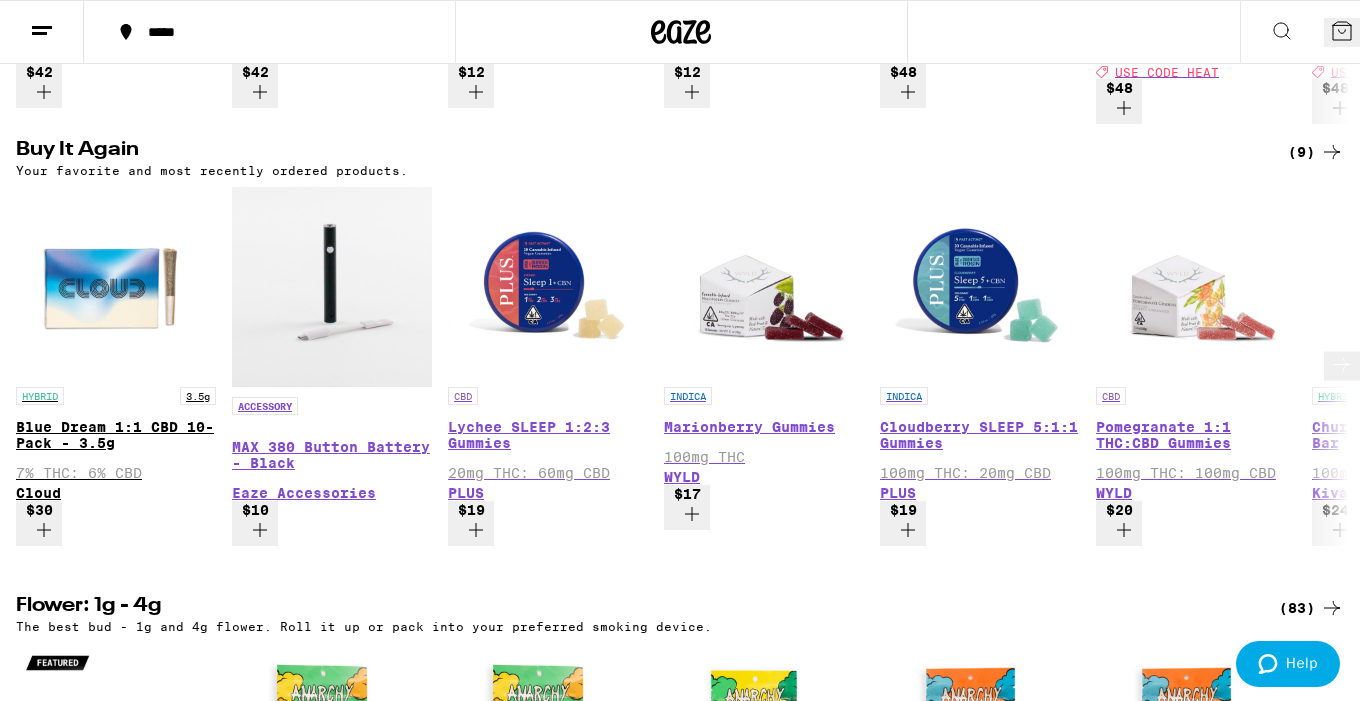 click at bounding box center (116, 287) 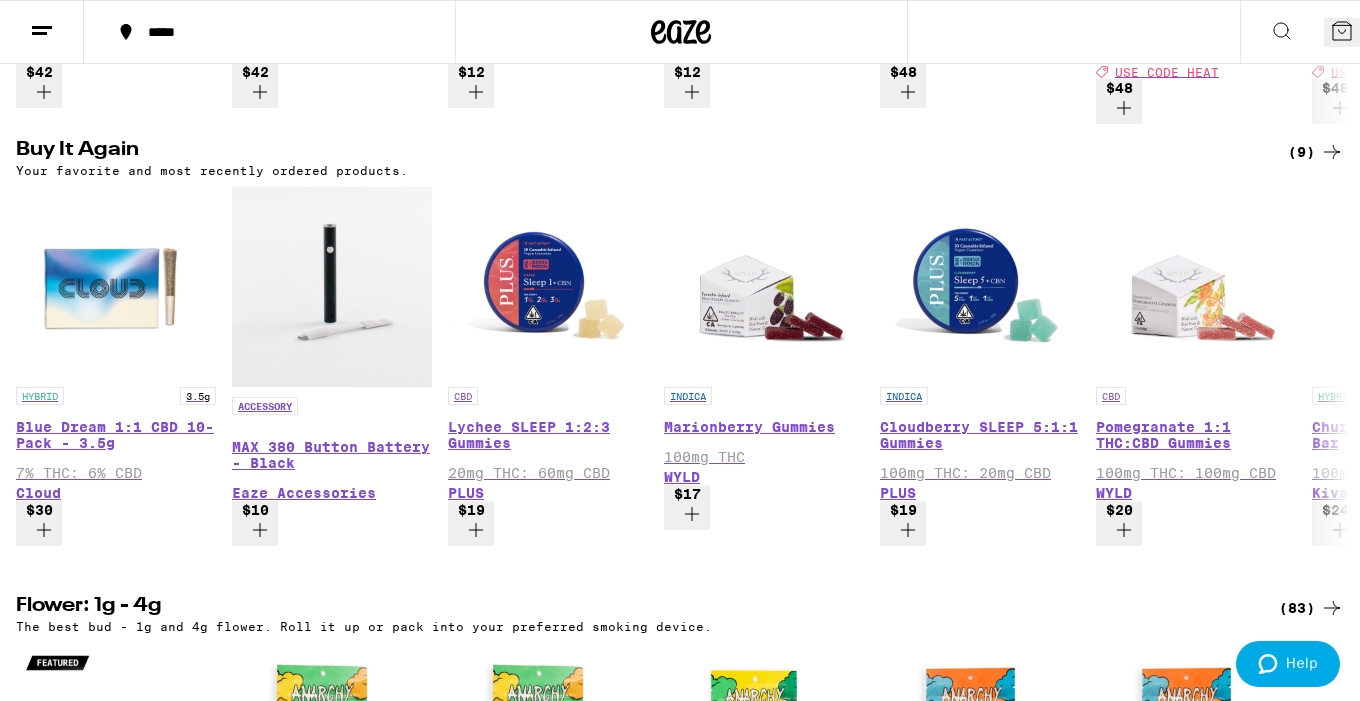 scroll, scrollTop: 629, scrollLeft: 0, axis: vertical 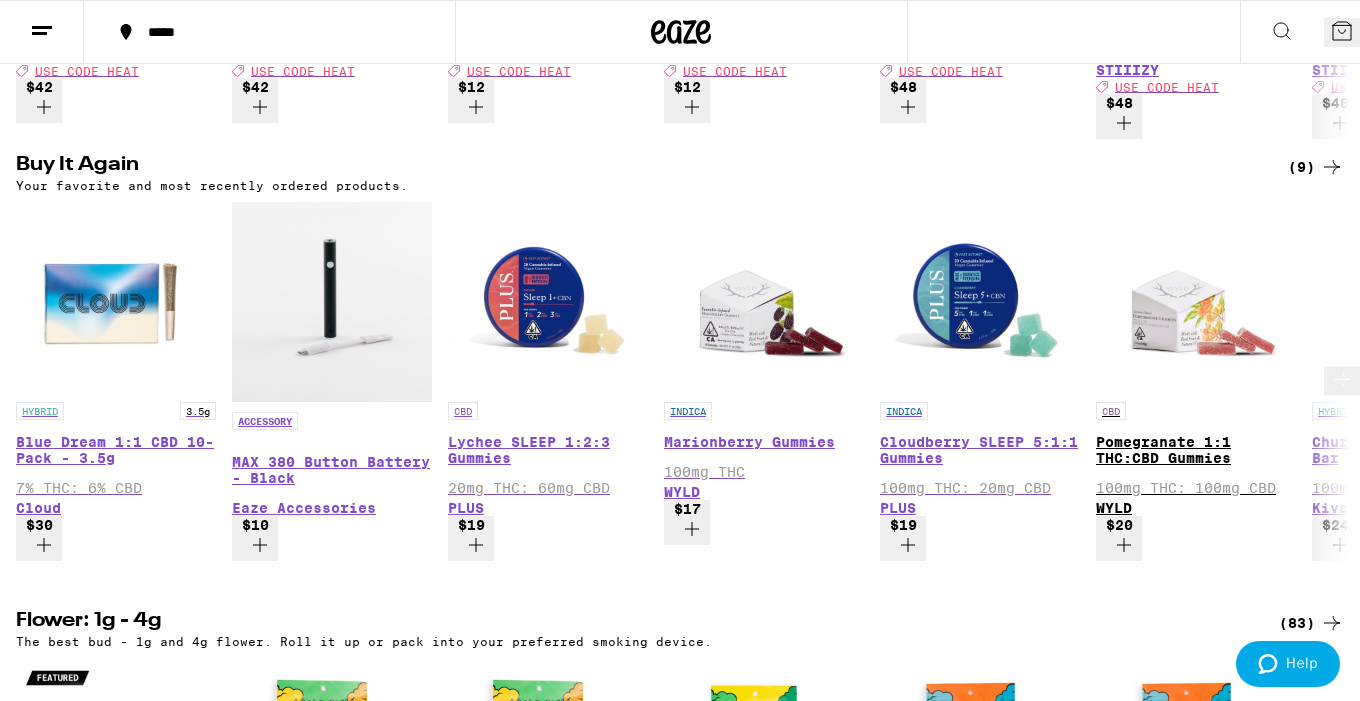 click at bounding box center (1196, 302) 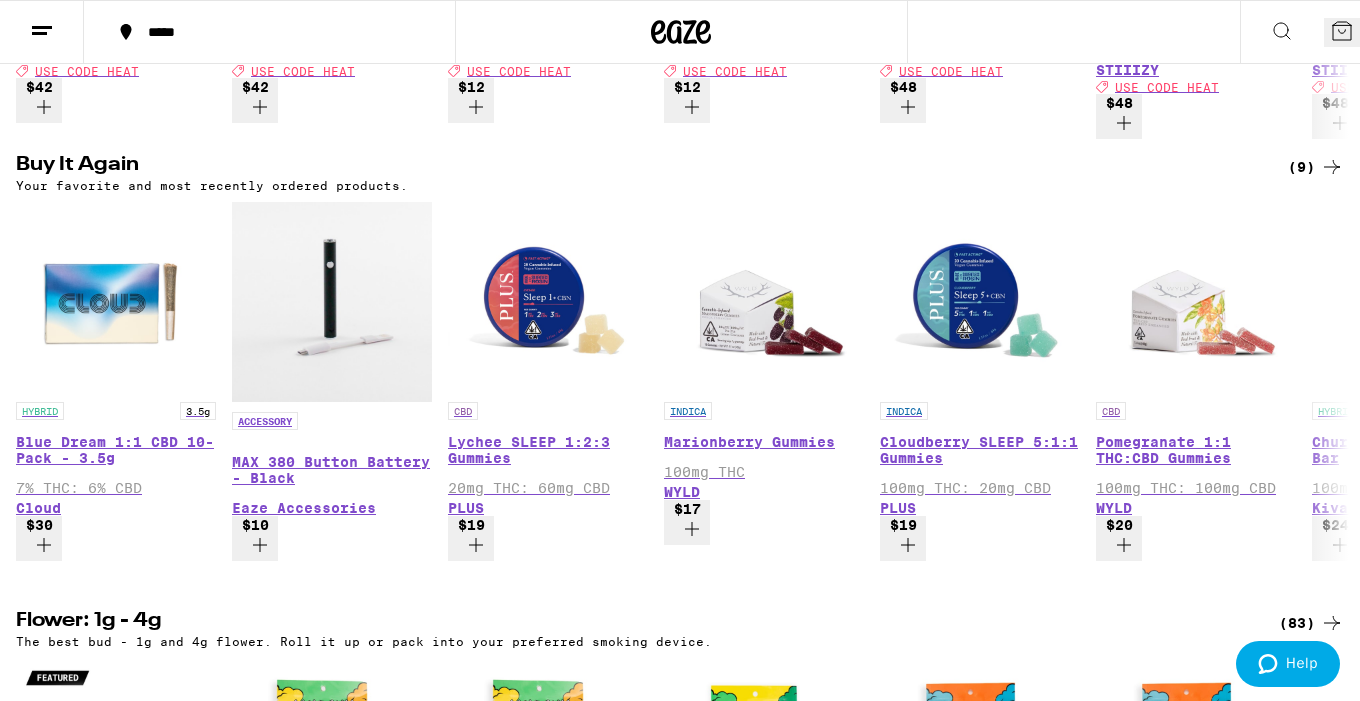 click on "WYLD" at bounding box center (18, 8703) 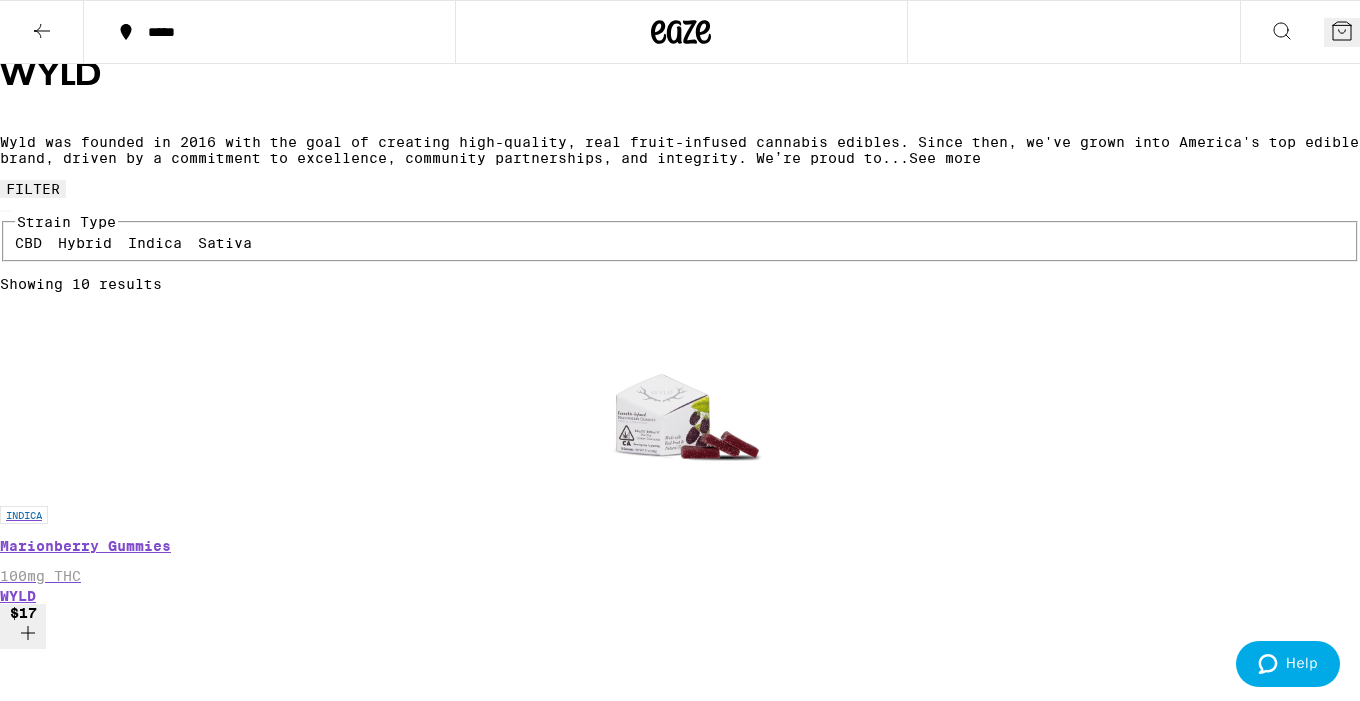scroll, scrollTop: 722, scrollLeft: 0, axis: vertical 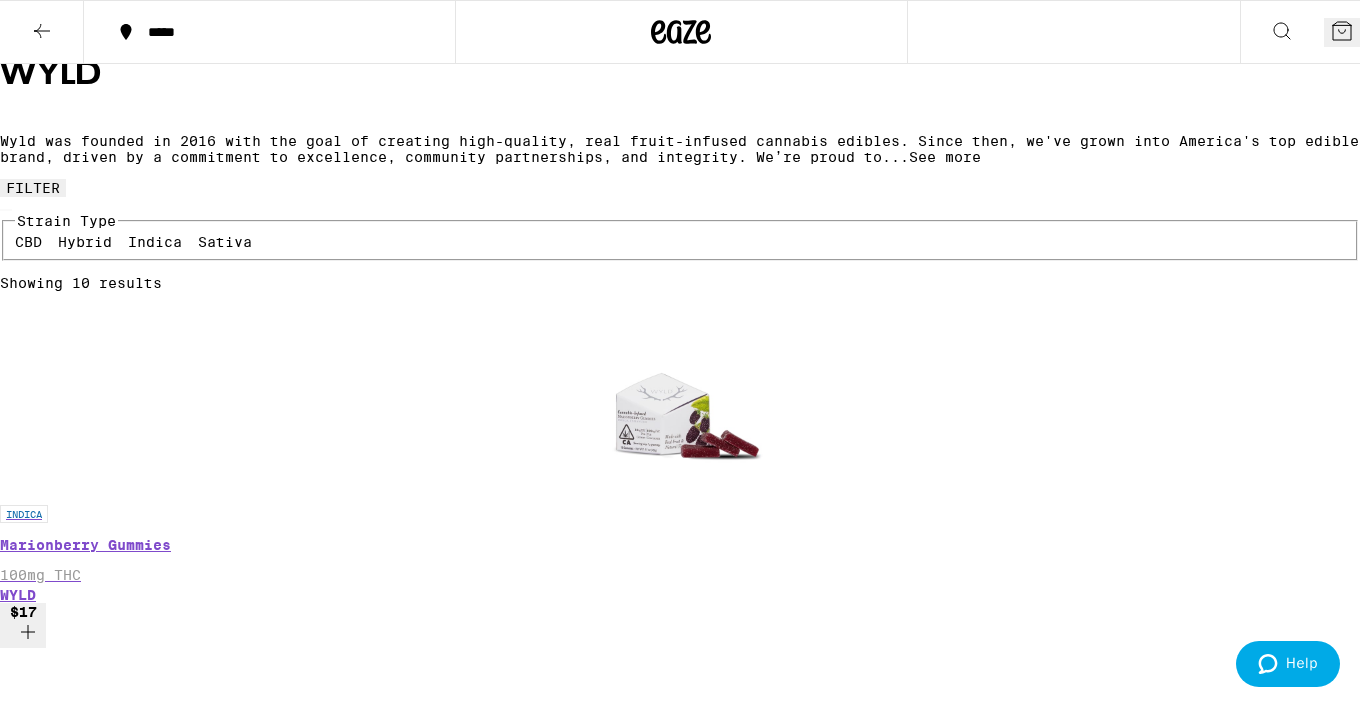 click at bounding box center (680, 2806) 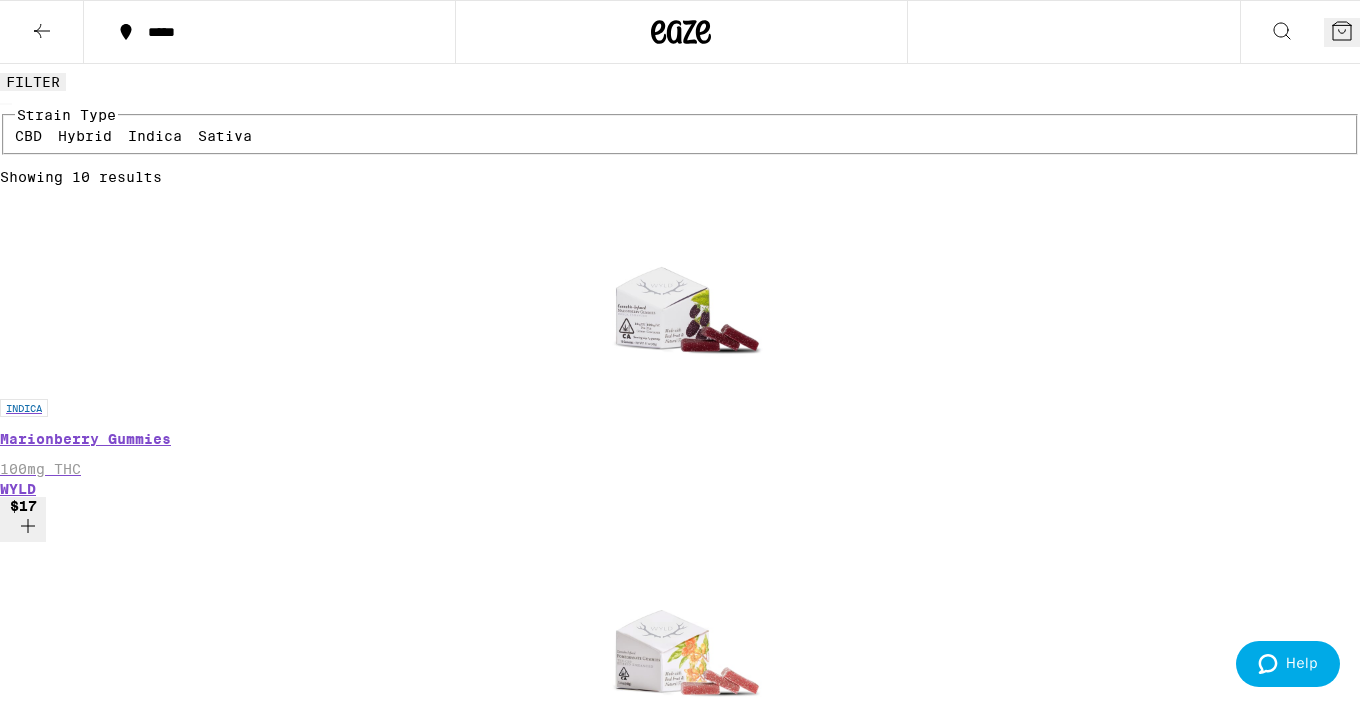 click at bounding box center (680, 1671) 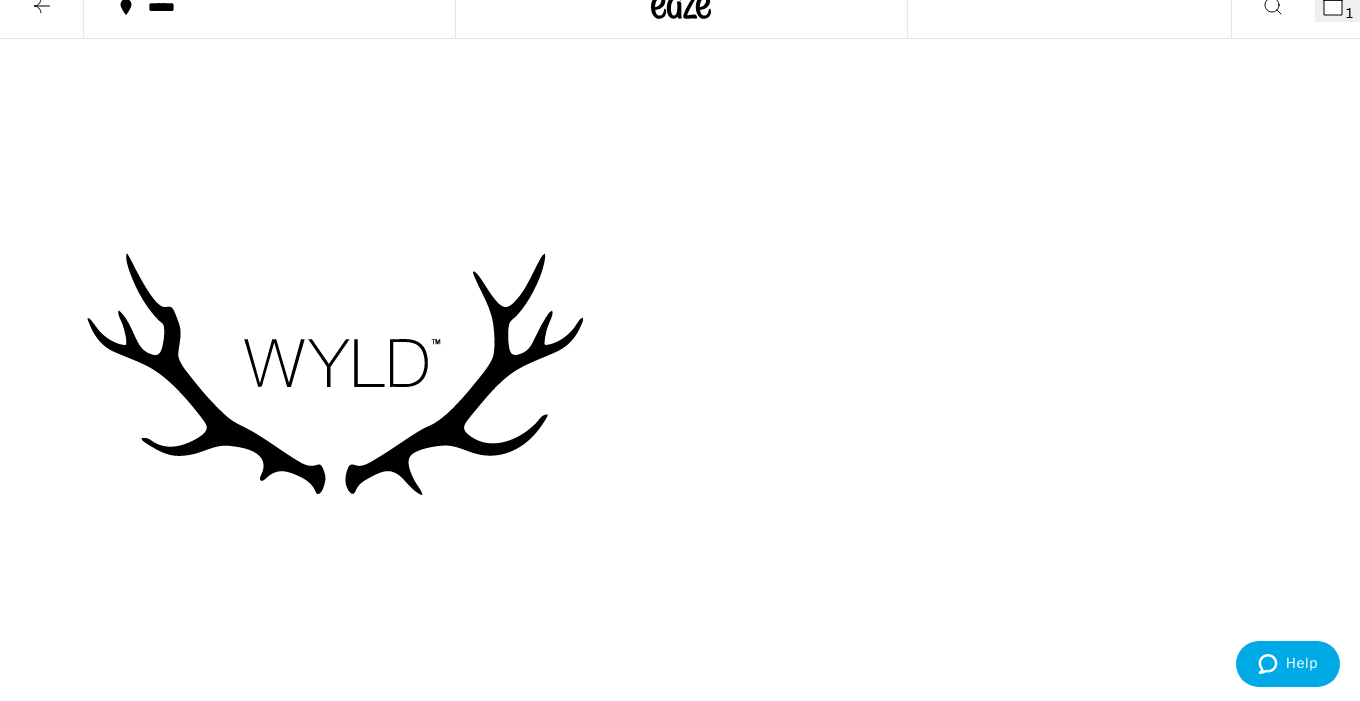 scroll, scrollTop: 0, scrollLeft: 0, axis: both 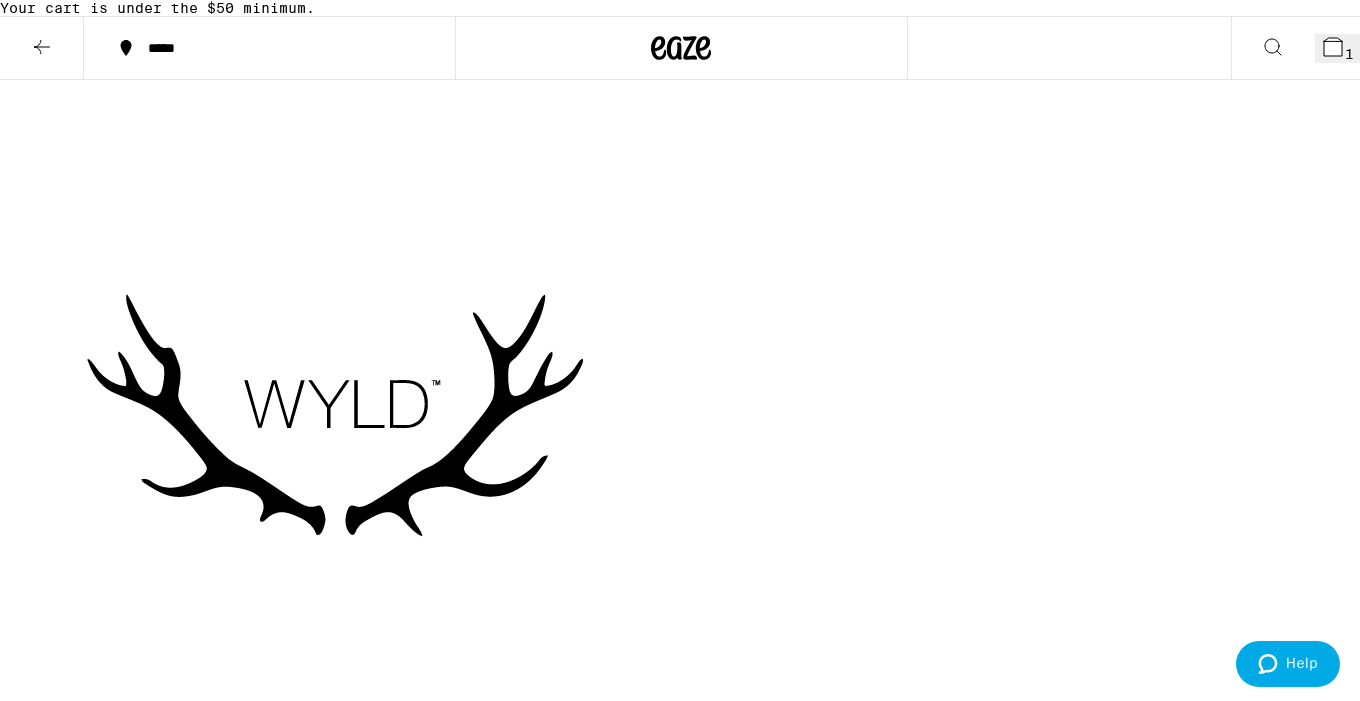 click 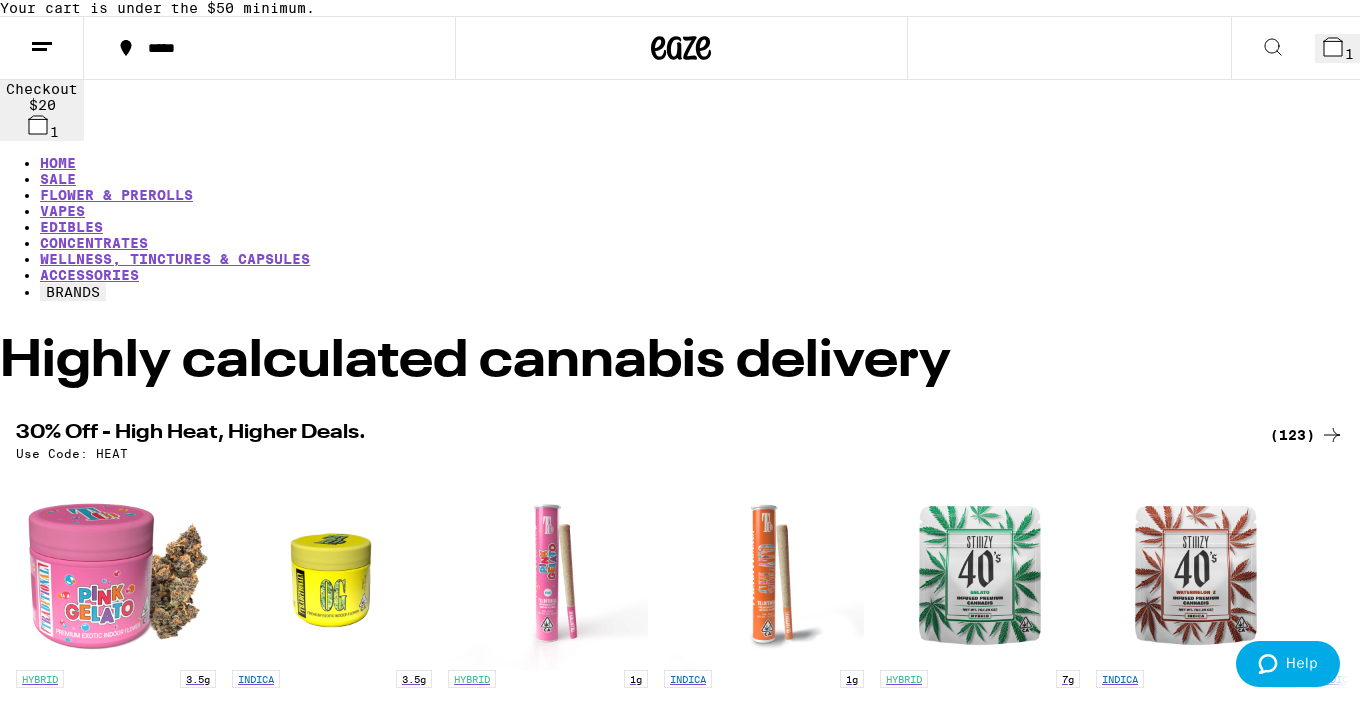 click at bounding box center [680, 9128] 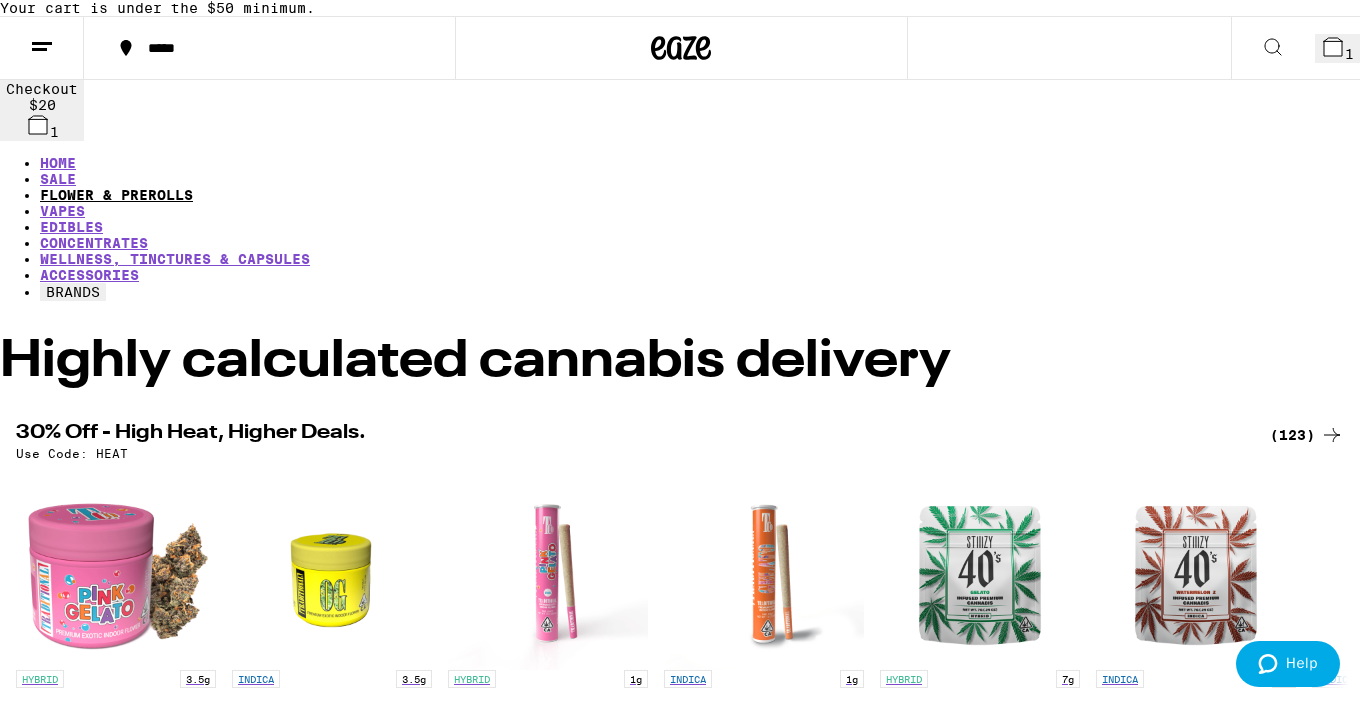 click on "FLOWER & PREROLLS" at bounding box center [116, 195] 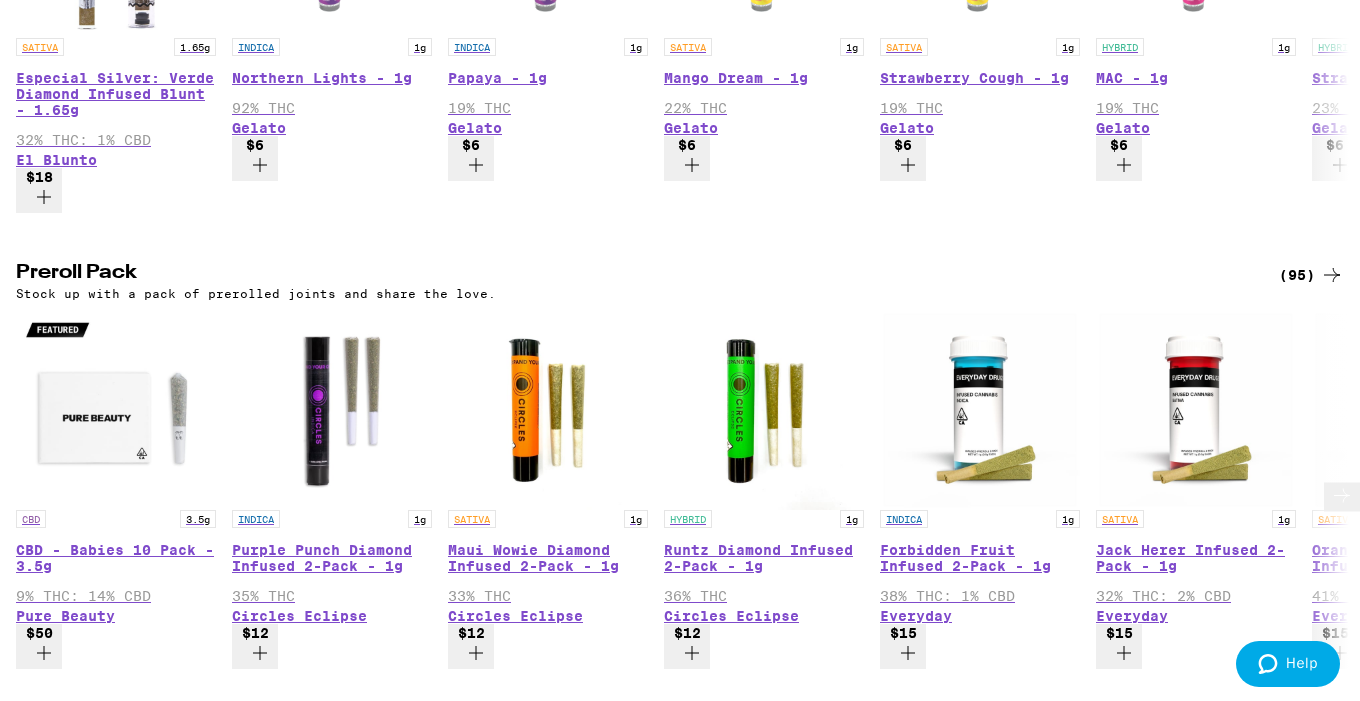 scroll, scrollTop: 1578, scrollLeft: 0, axis: vertical 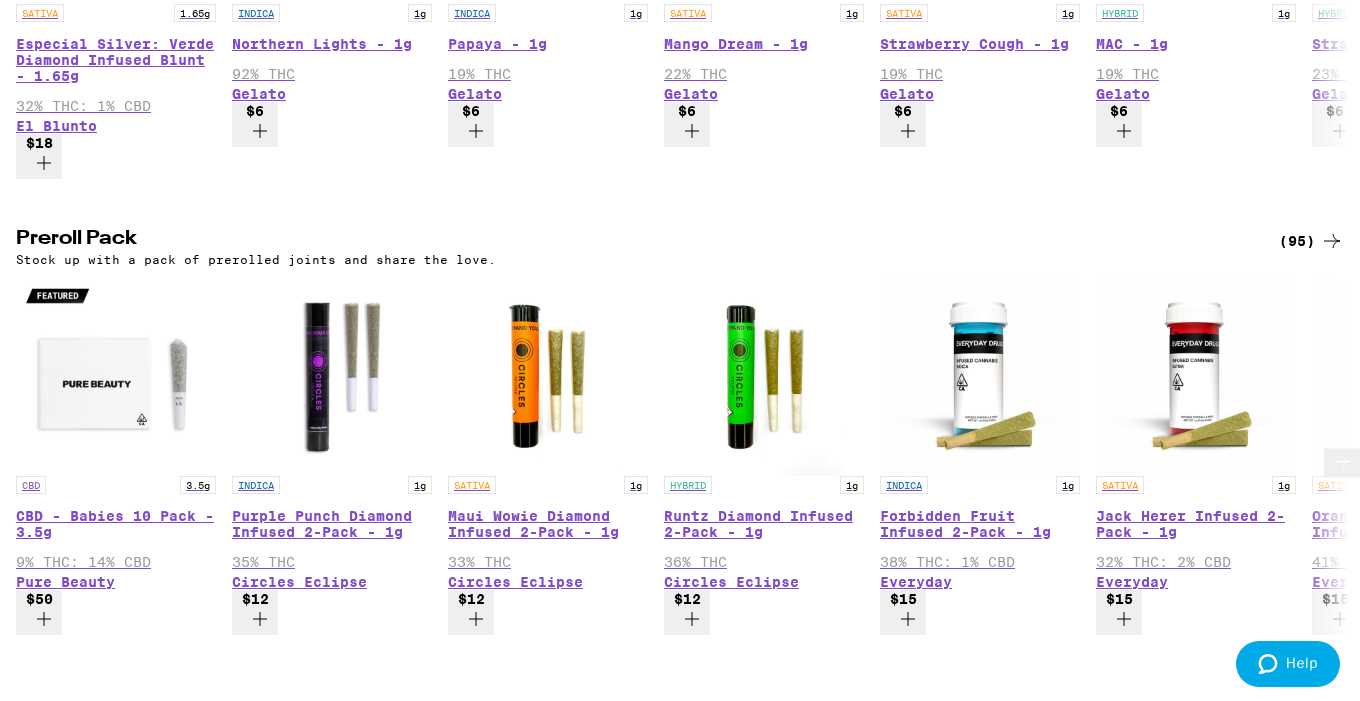 click on "$50" at bounding box center [39, 612] 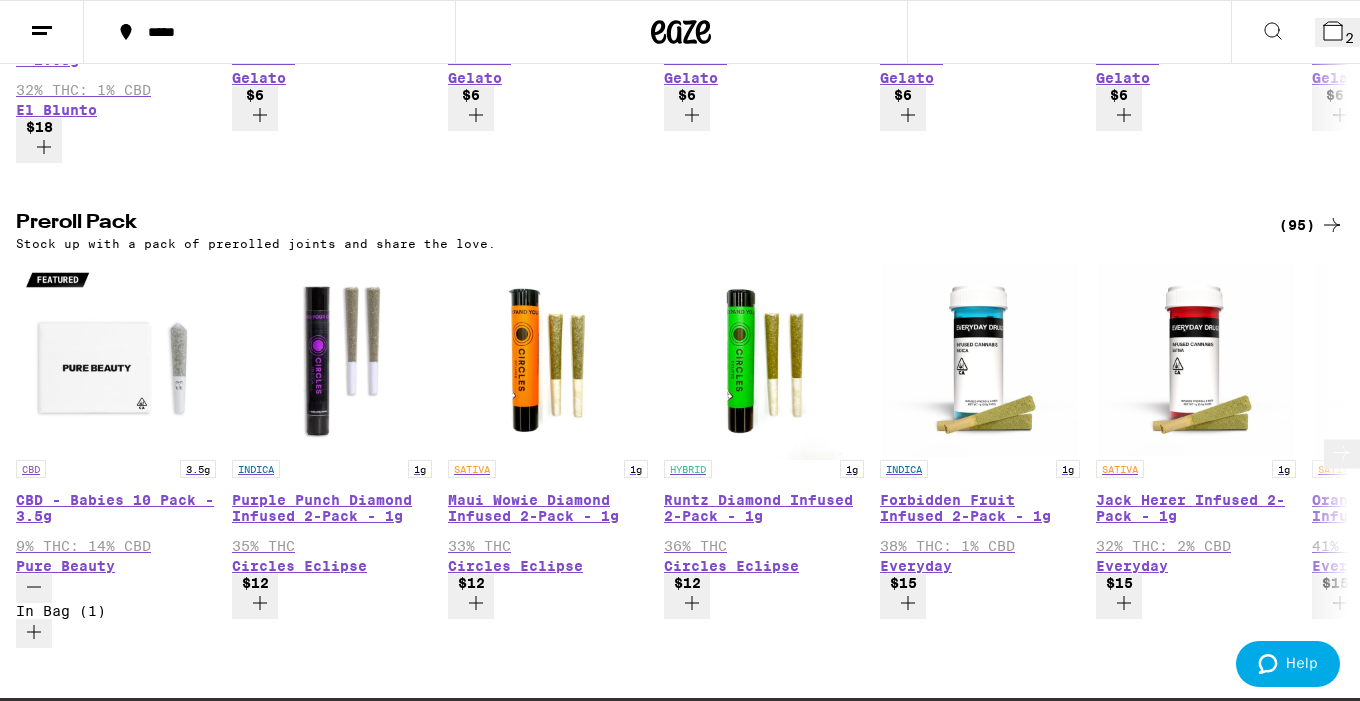 scroll, scrollTop: 1514, scrollLeft: 0, axis: vertical 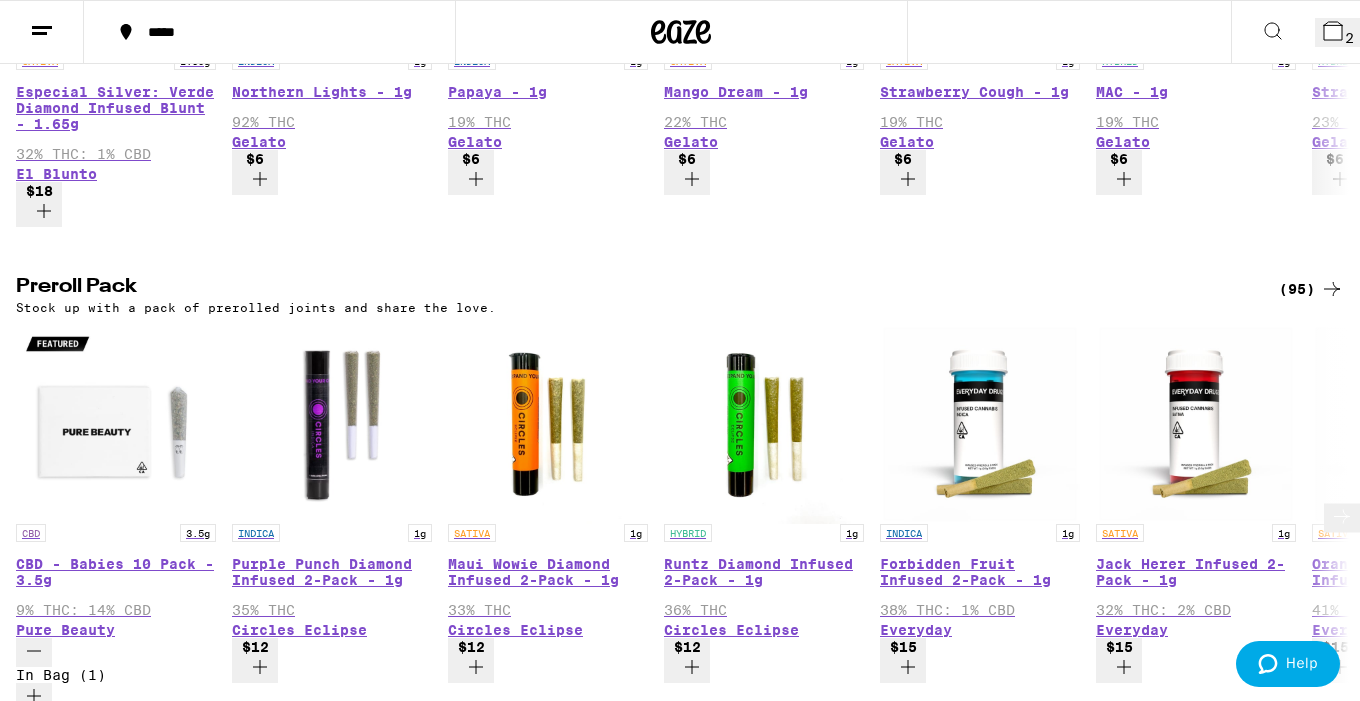 click at bounding box center (1342, 517) 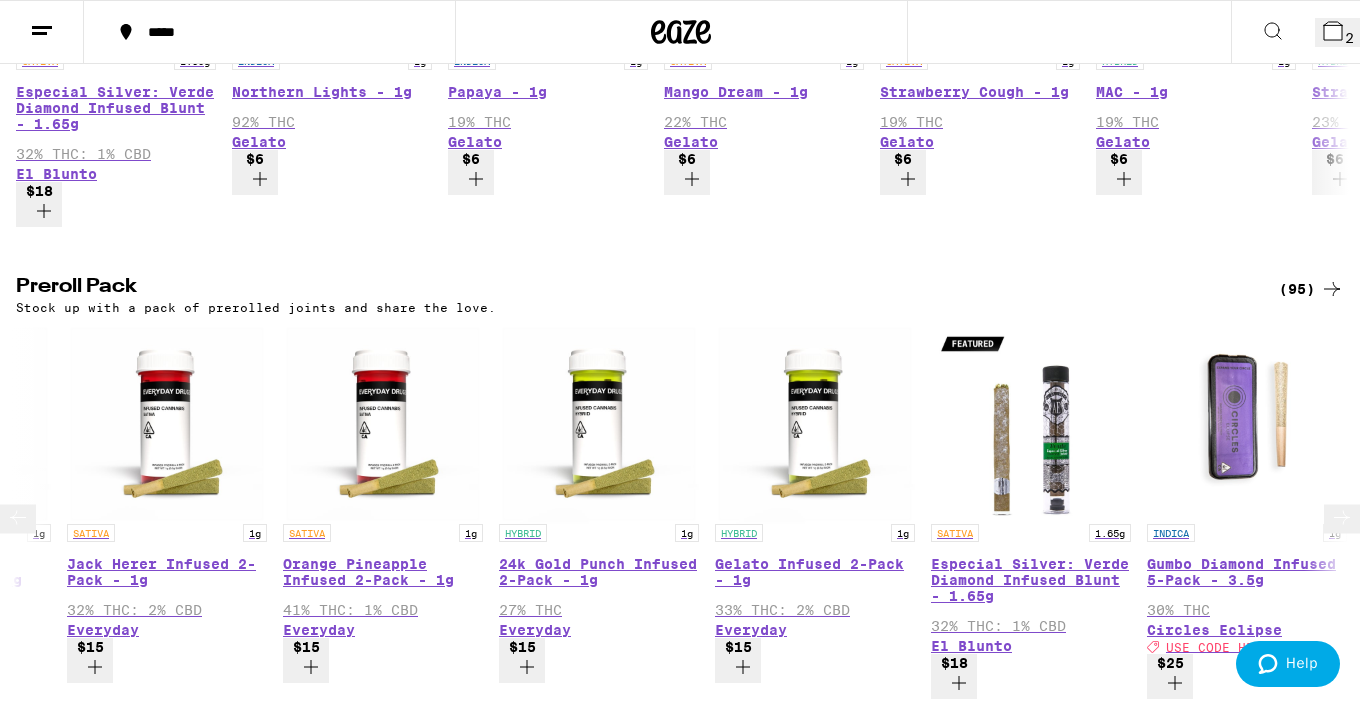 scroll, scrollTop: 0, scrollLeft: 1110, axis: horizontal 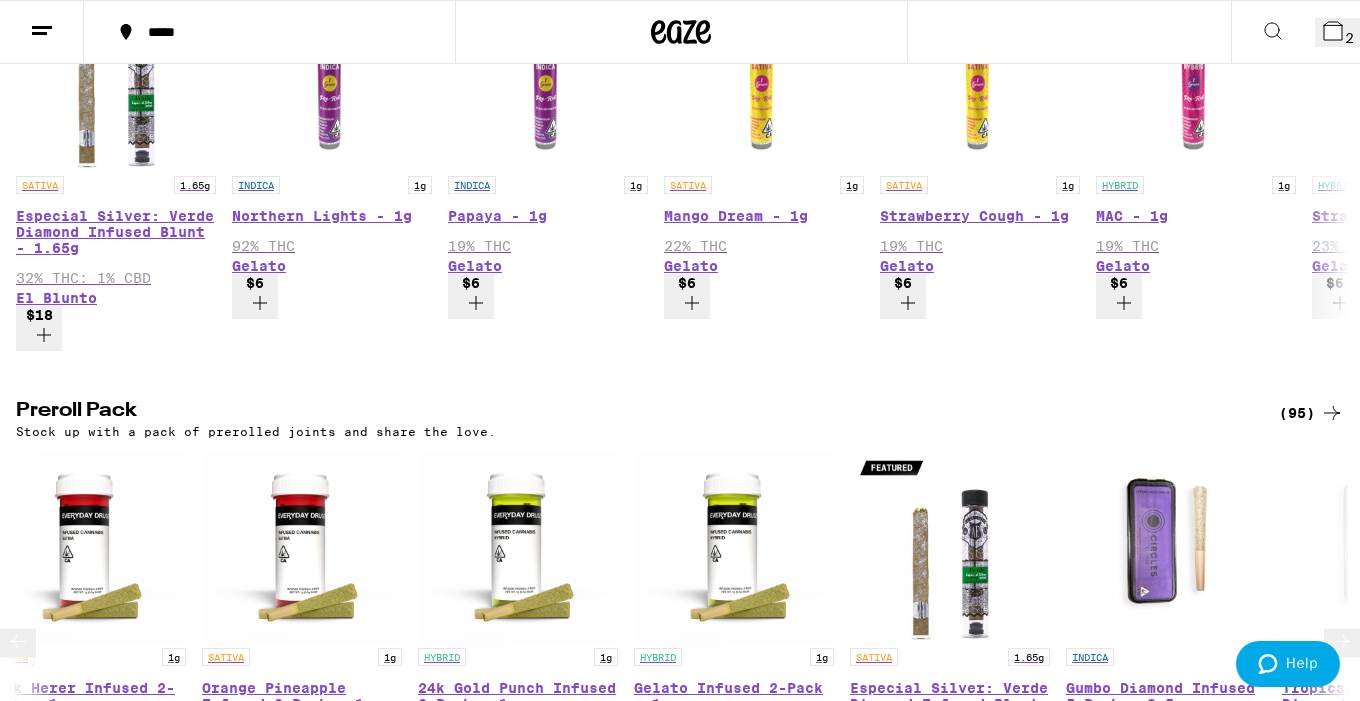 click 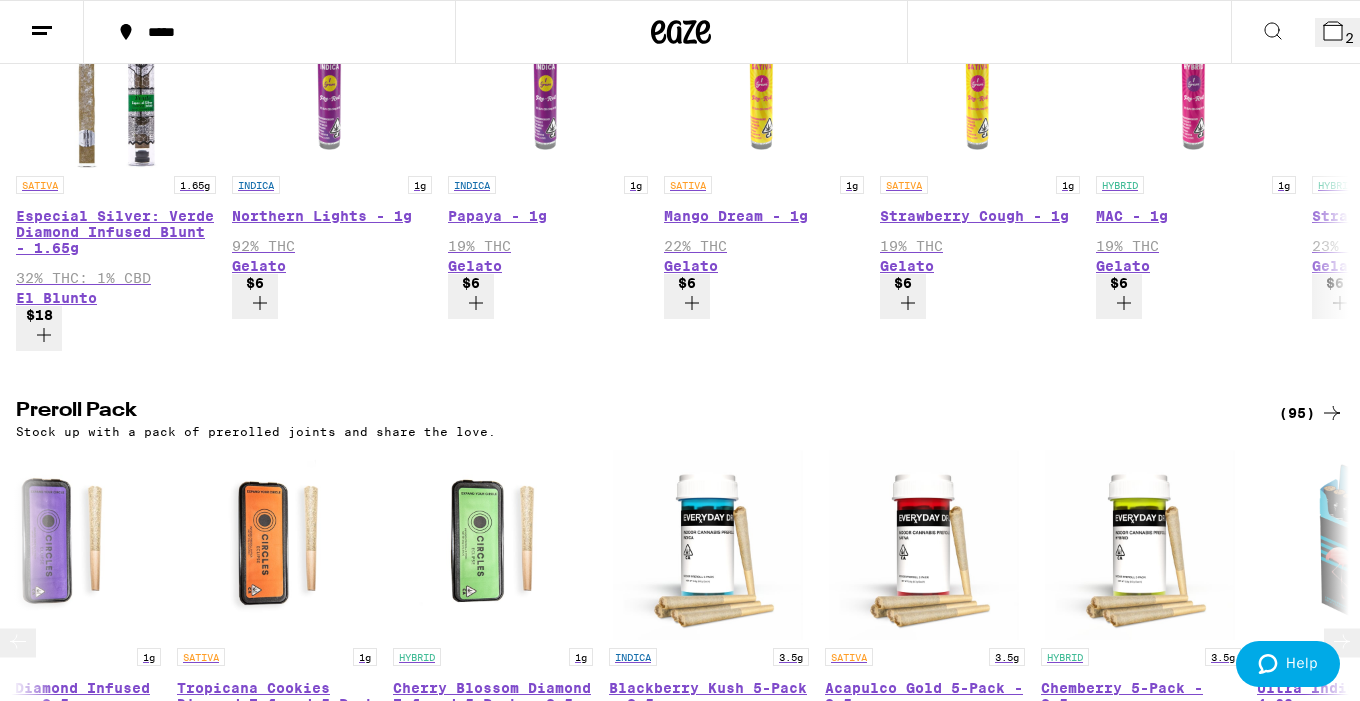 scroll, scrollTop: 0, scrollLeft: 2220, axis: horizontal 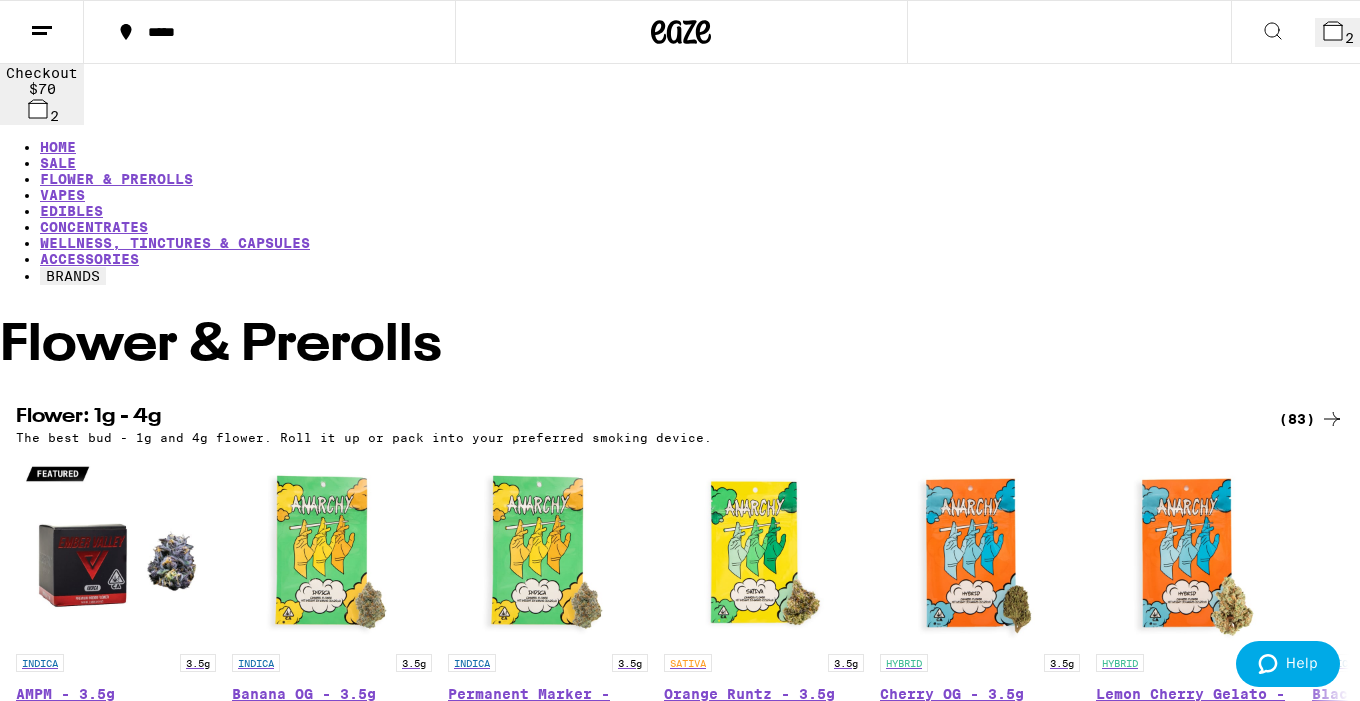 click on "2" at bounding box center (1349, 38) 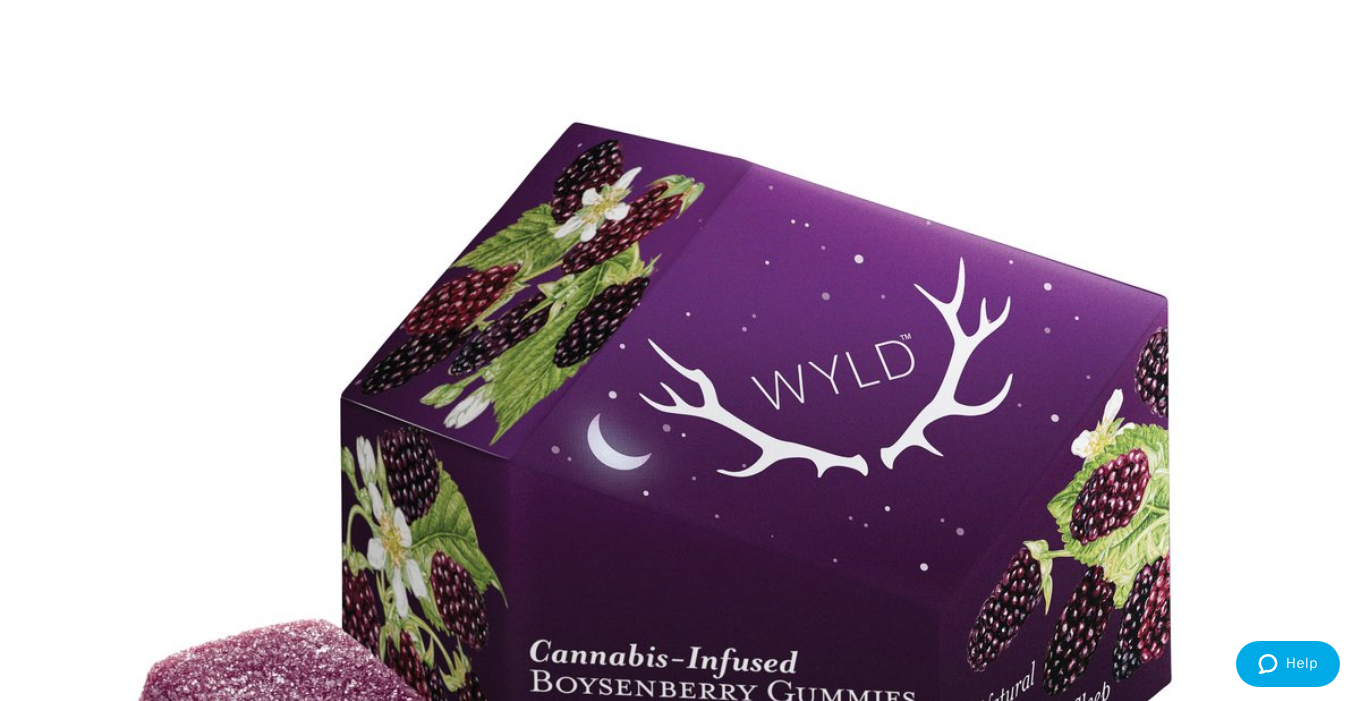 click on "Boysenberry 1:1:1 THC:CBD:CBN Gummies" at bounding box center (166, 1348) 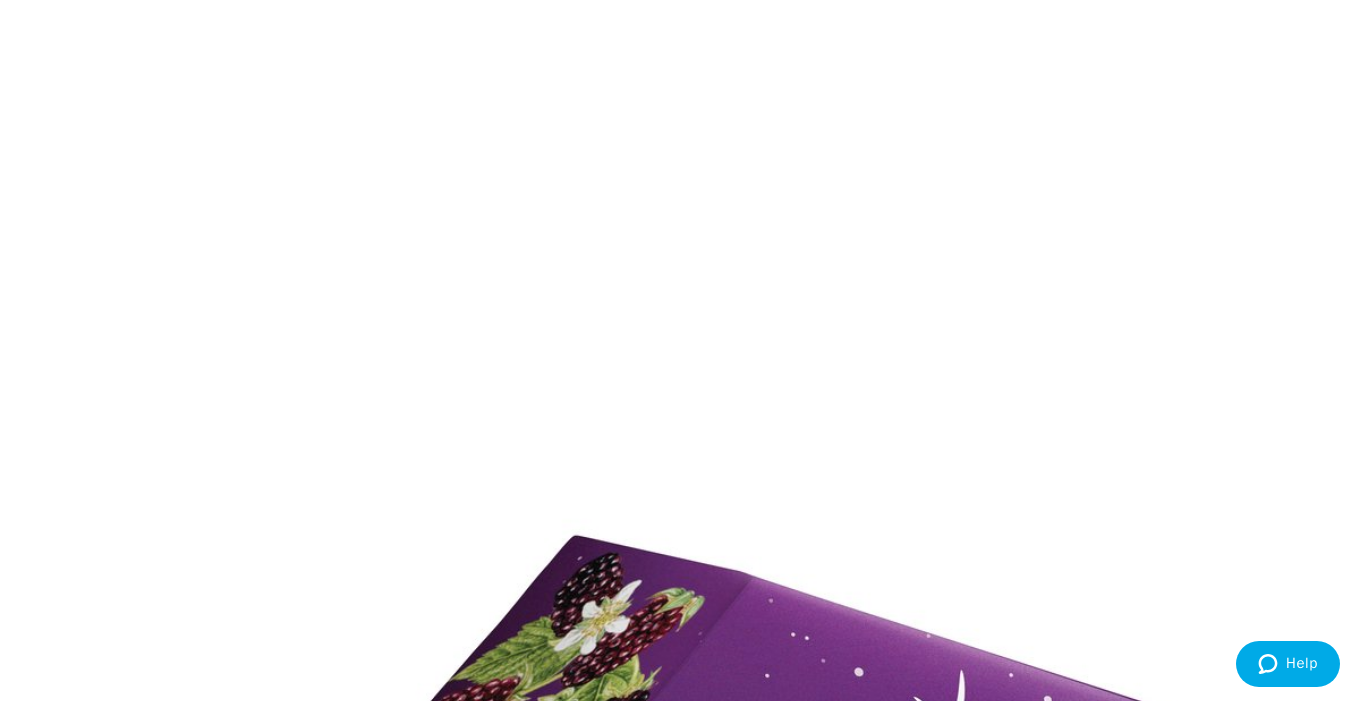 click on "WYLD" at bounding box center [18, 2787] 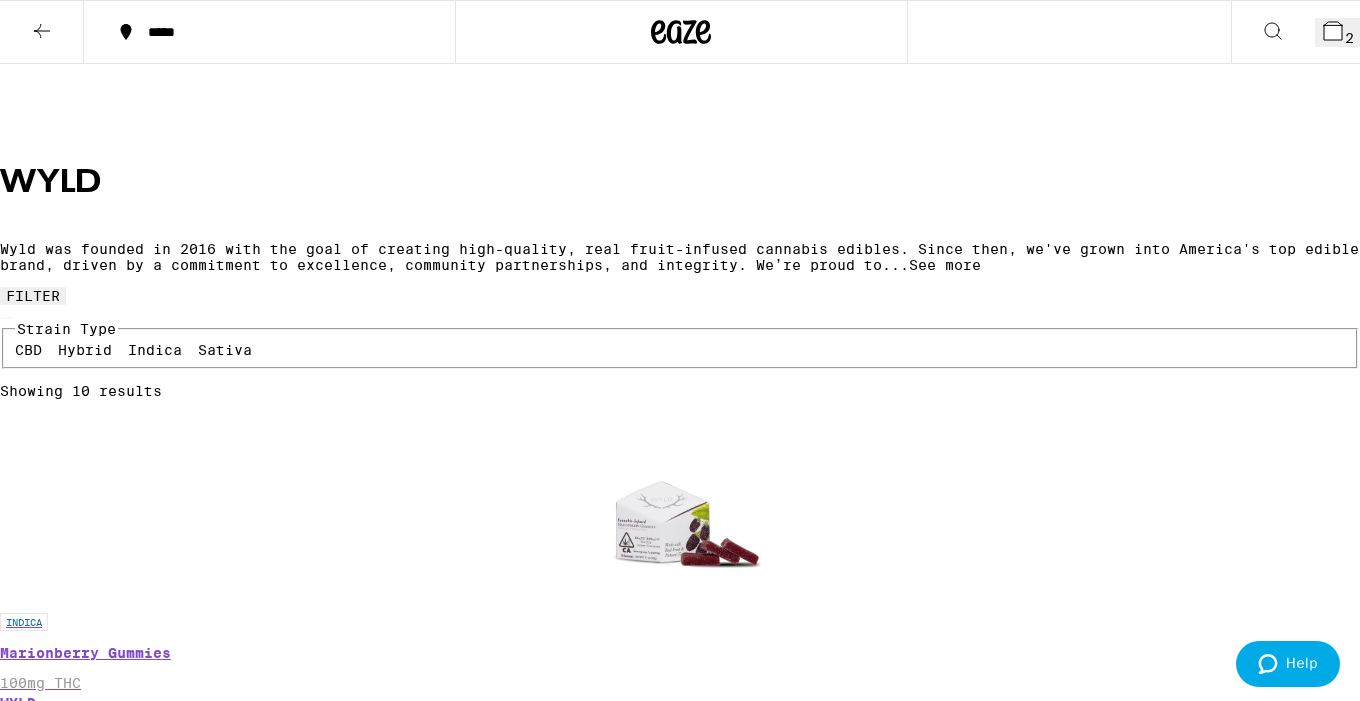 scroll, scrollTop: 613, scrollLeft: 0, axis: vertical 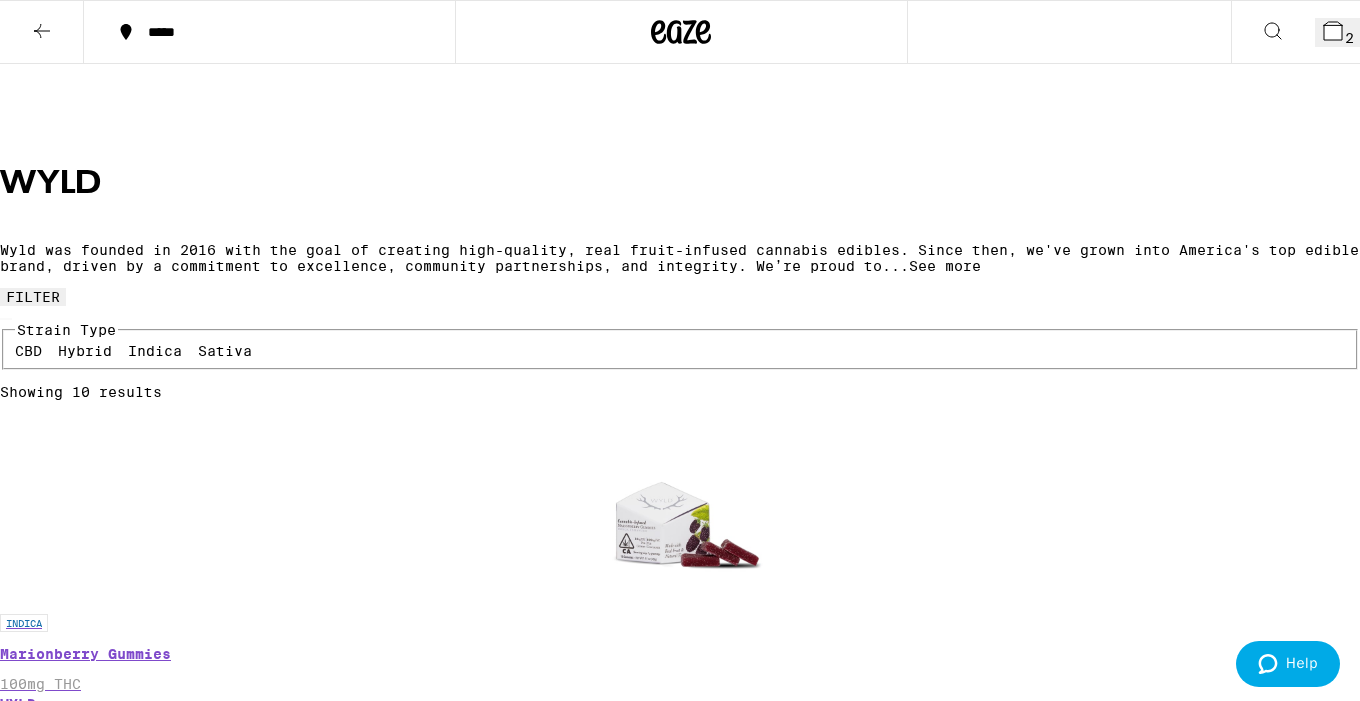 click at bounding box center [680, 857] 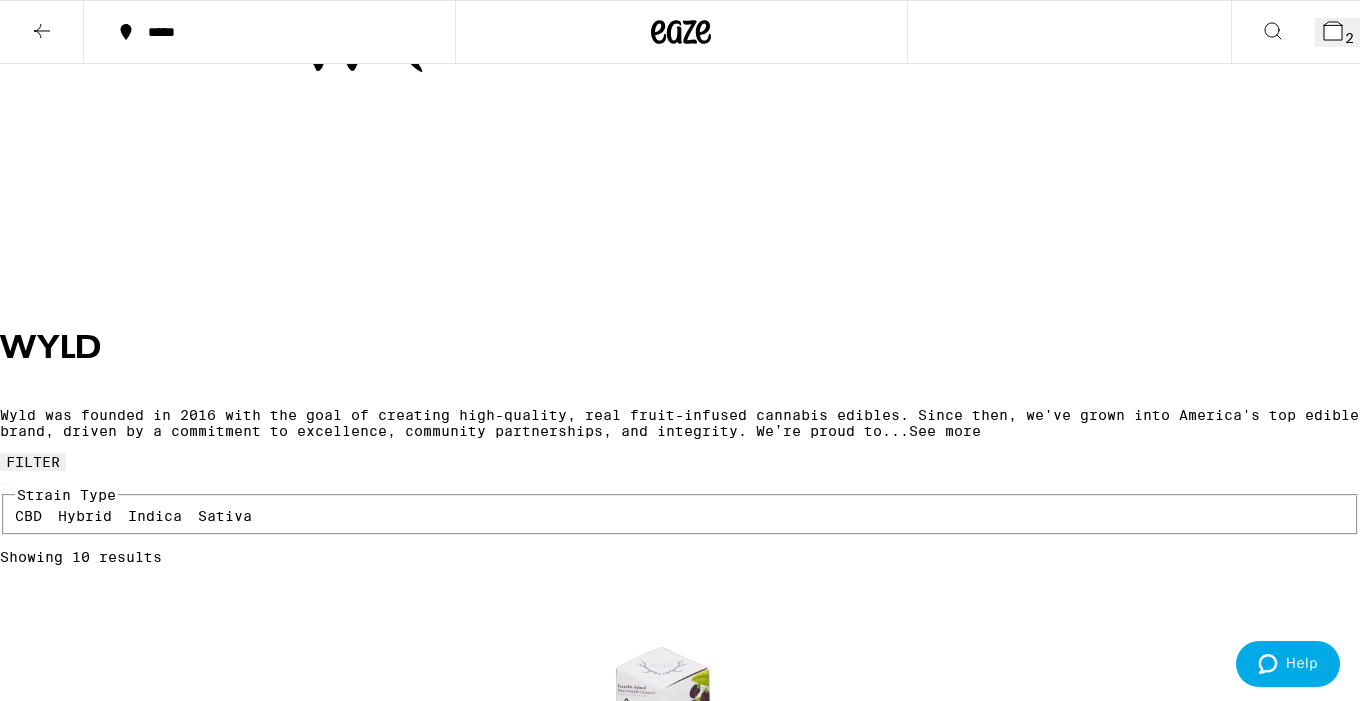 scroll, scrollTop: 485, scrollLeft: 0, axis: vertical 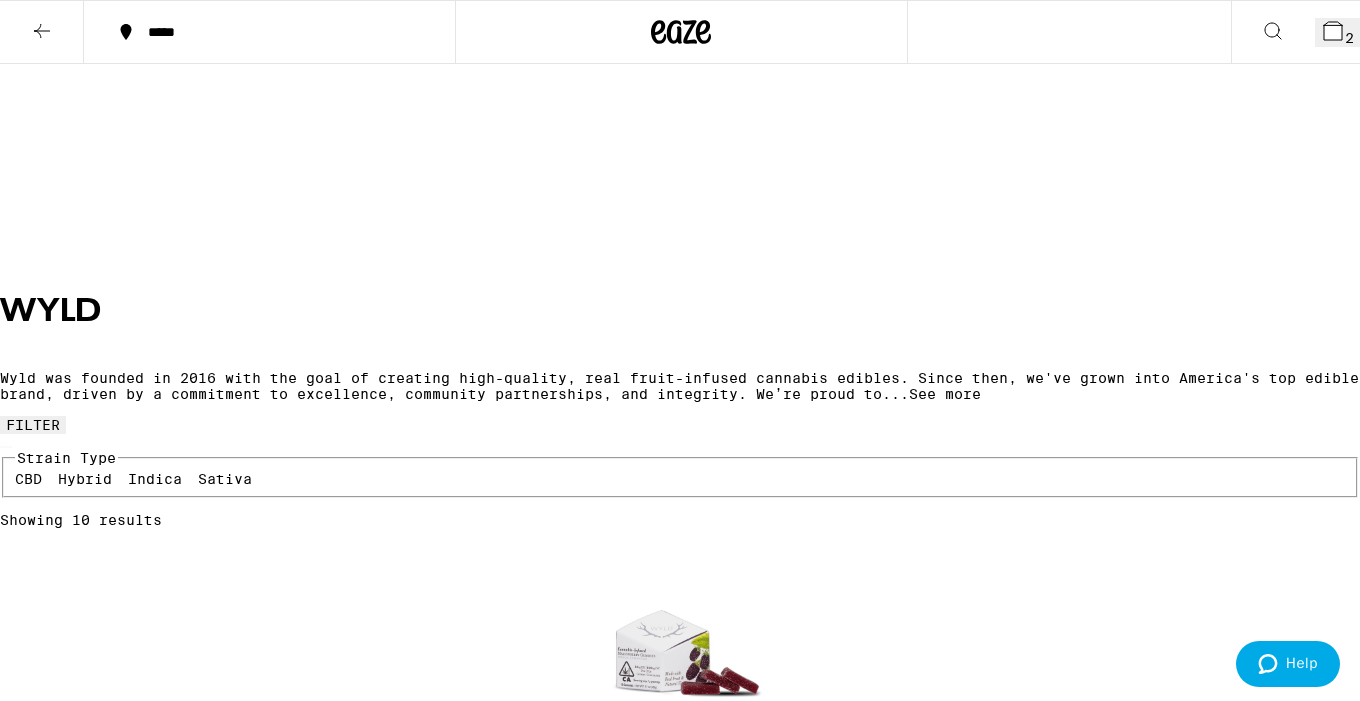 click 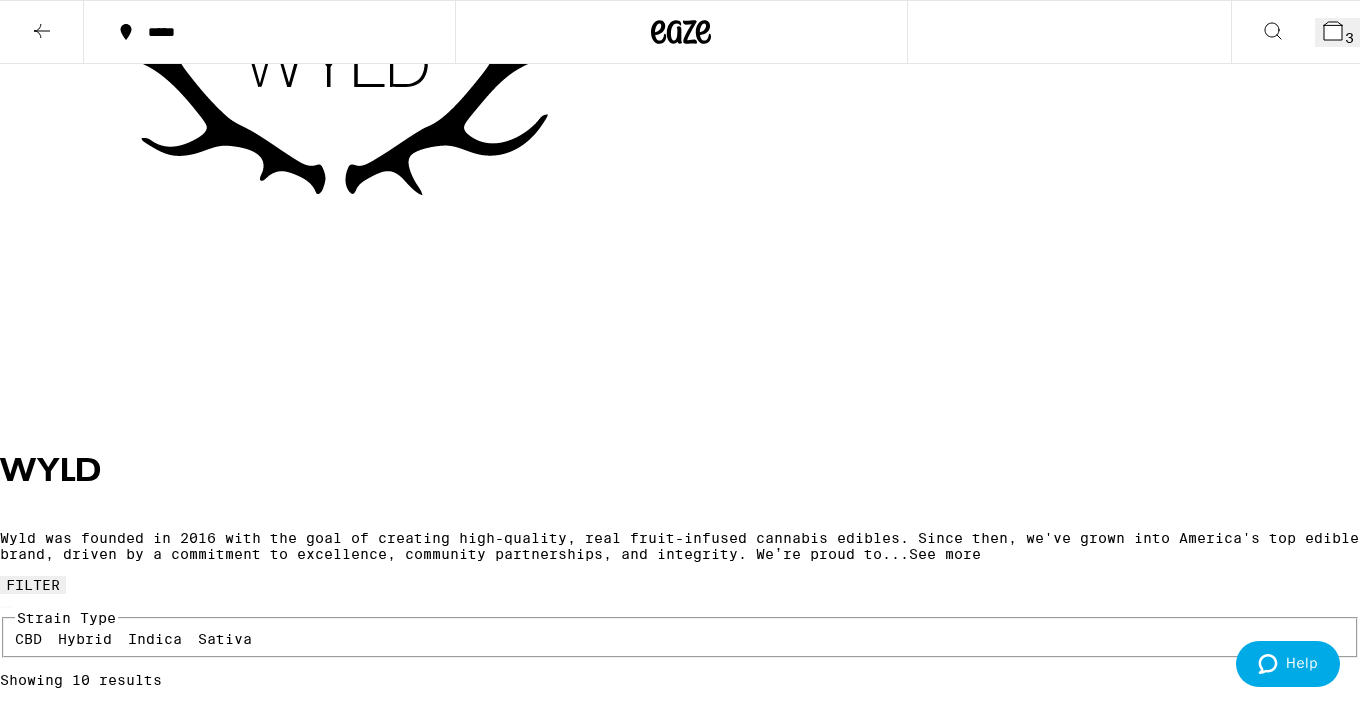 scroll, scrollTop: 0, scrollLeft: 0, axis: both 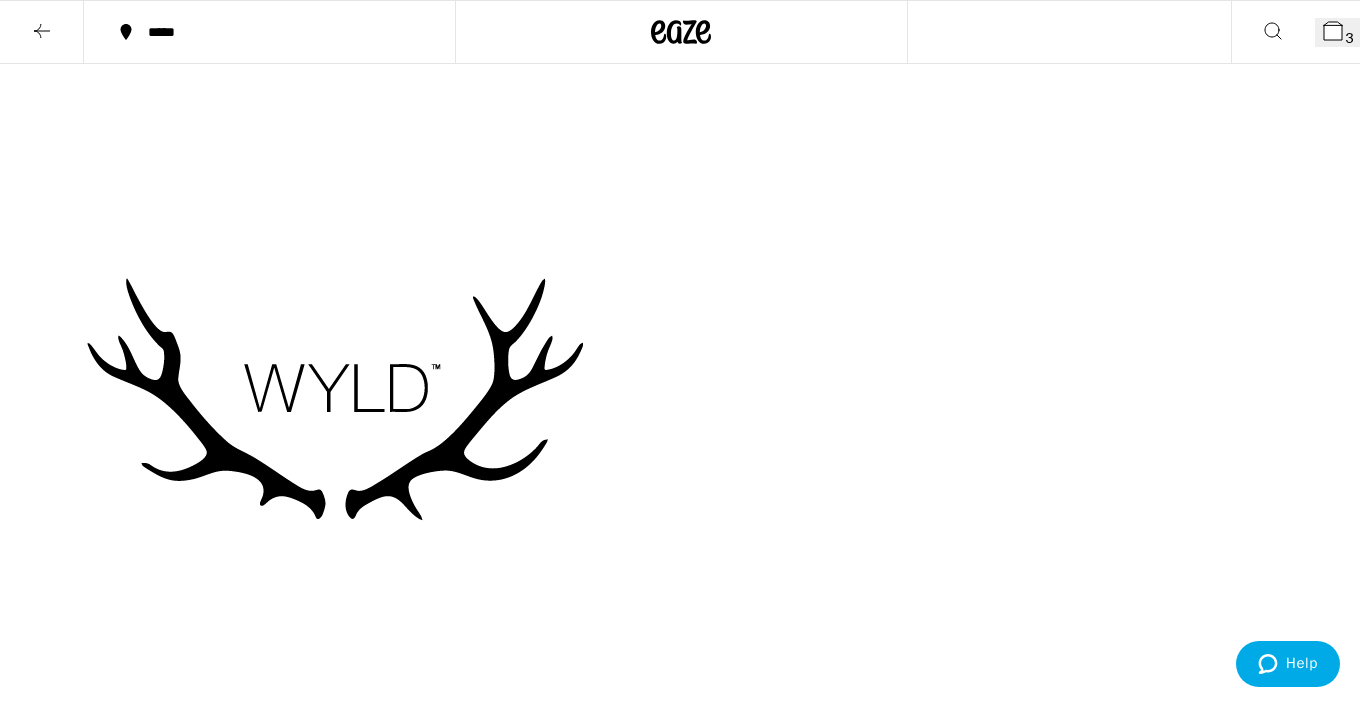 click on "3" at bounding box center (1337, 32) 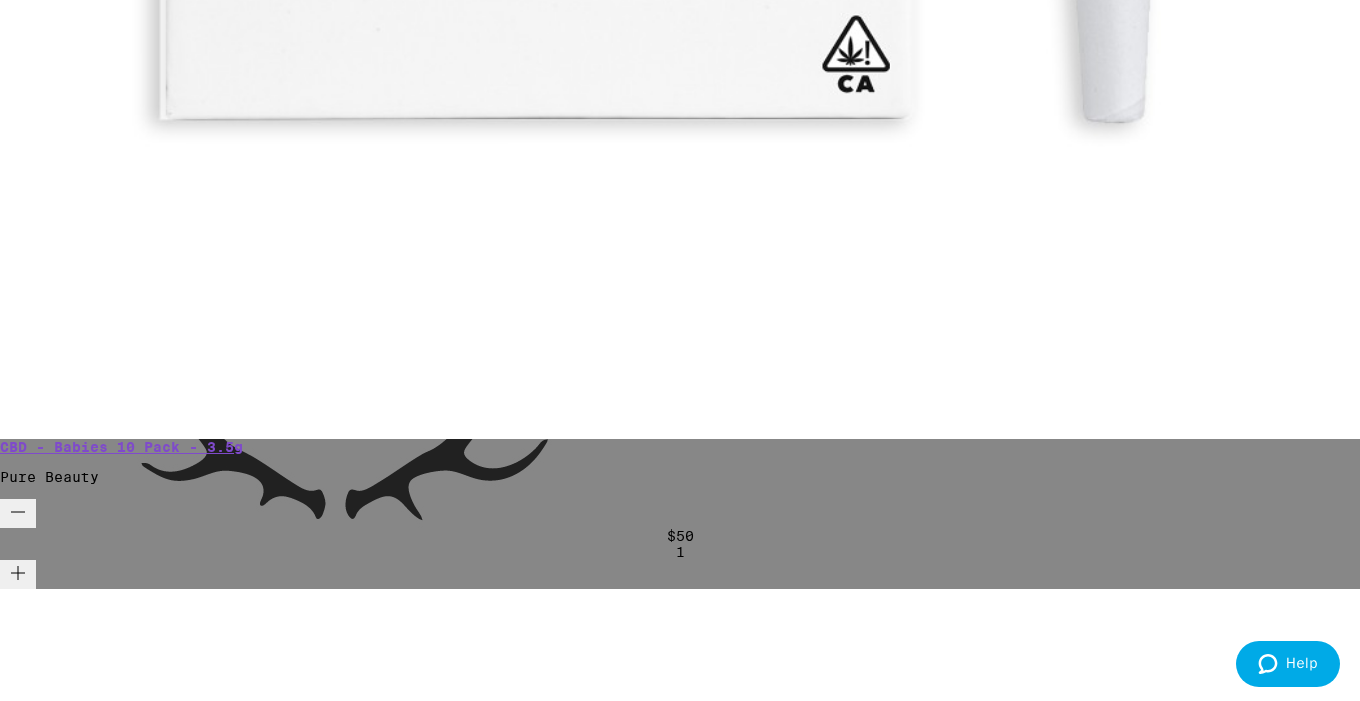 click on "Checkout" at bounding box center [153, 3280] 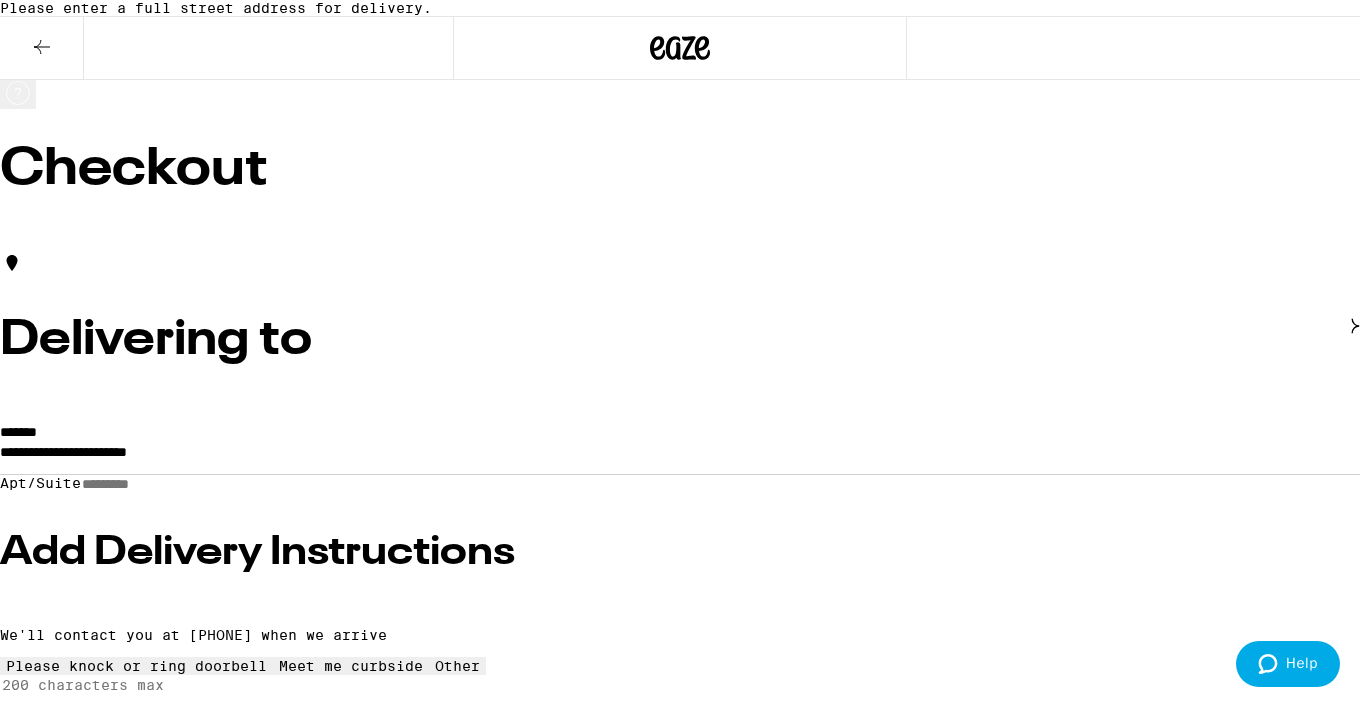click on "**********" at bounding box center [680, 457] 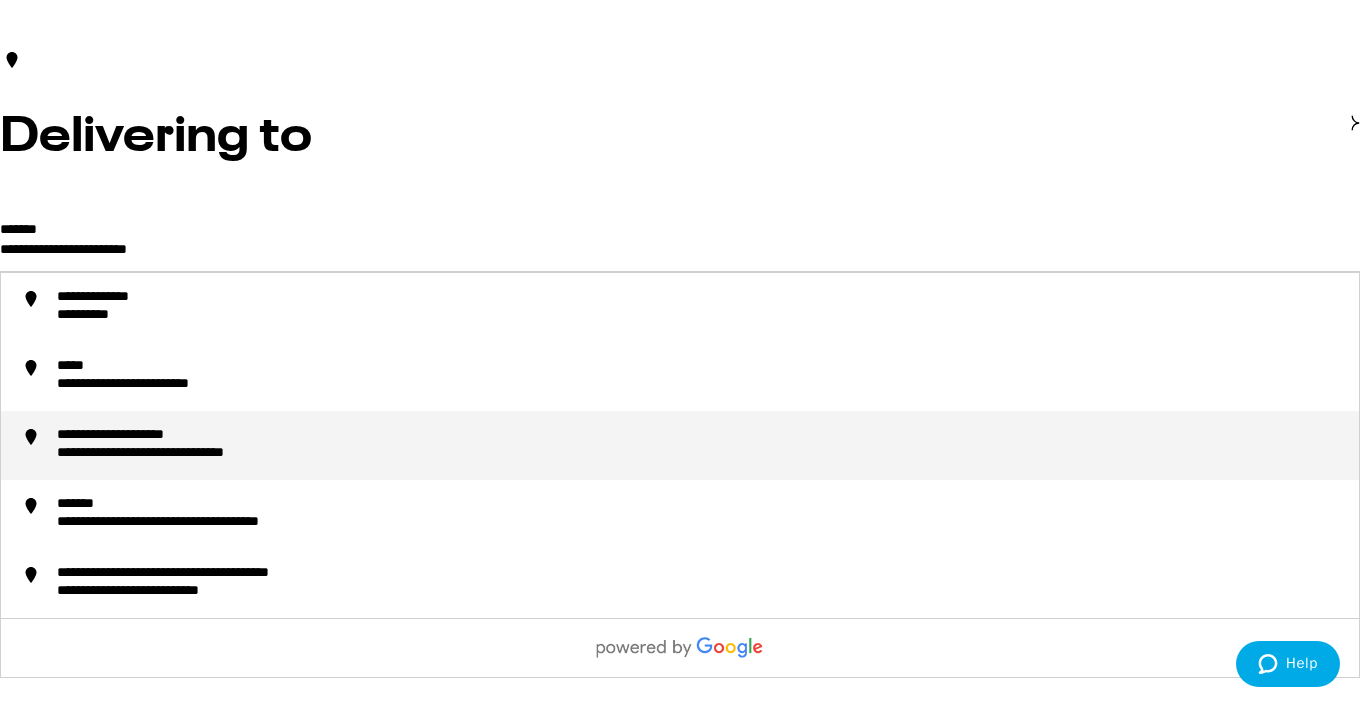 scroll, scrollTop: 206, scrollLeft: 0, axis: vertical 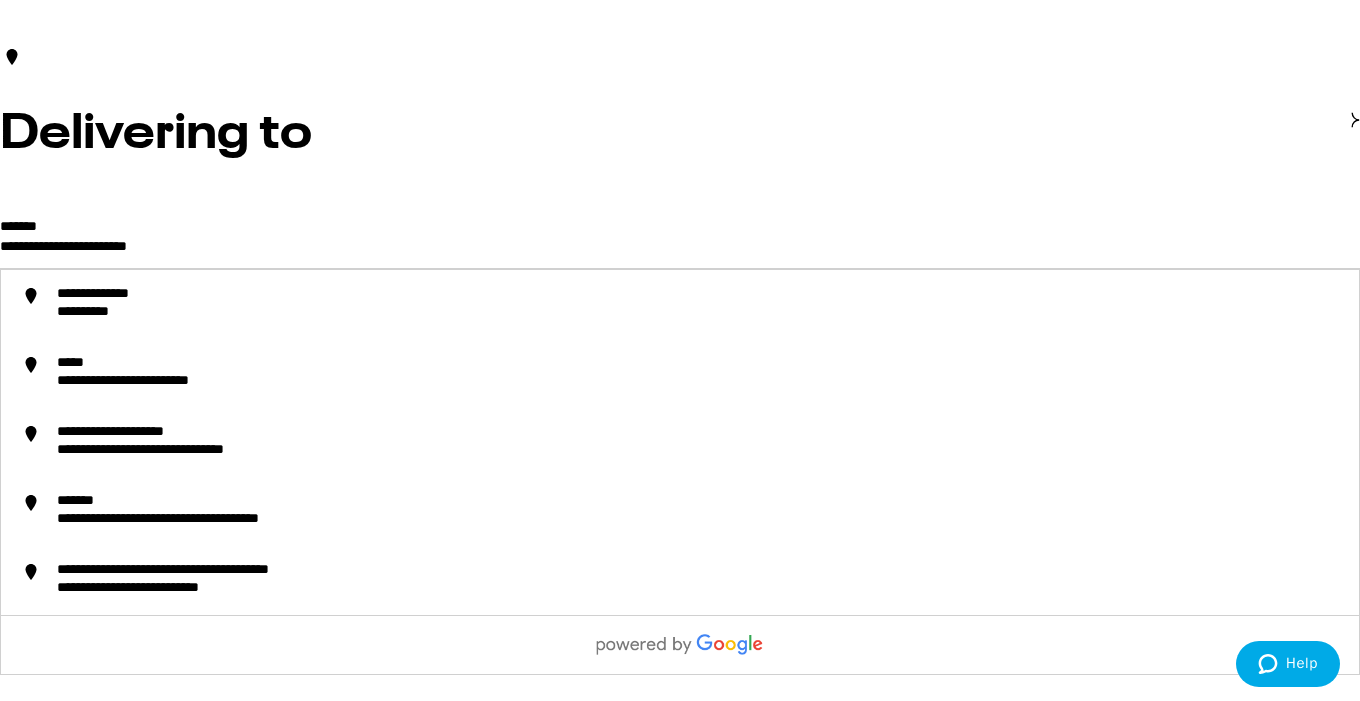 drag, startPoint x: 382, startPoint y: 258, endPoint x: 122, endPoint y: 252, distance: 260.0692 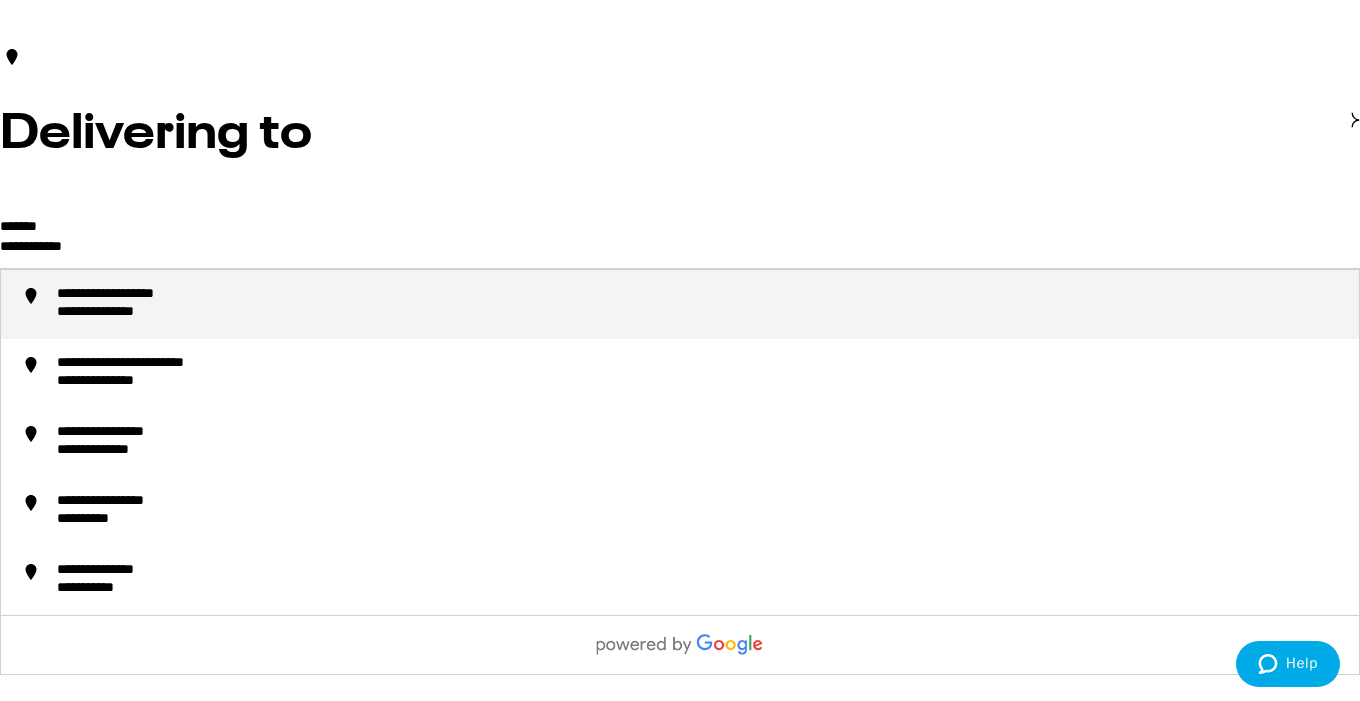 click on "**********" at bounding box center (700, 304) 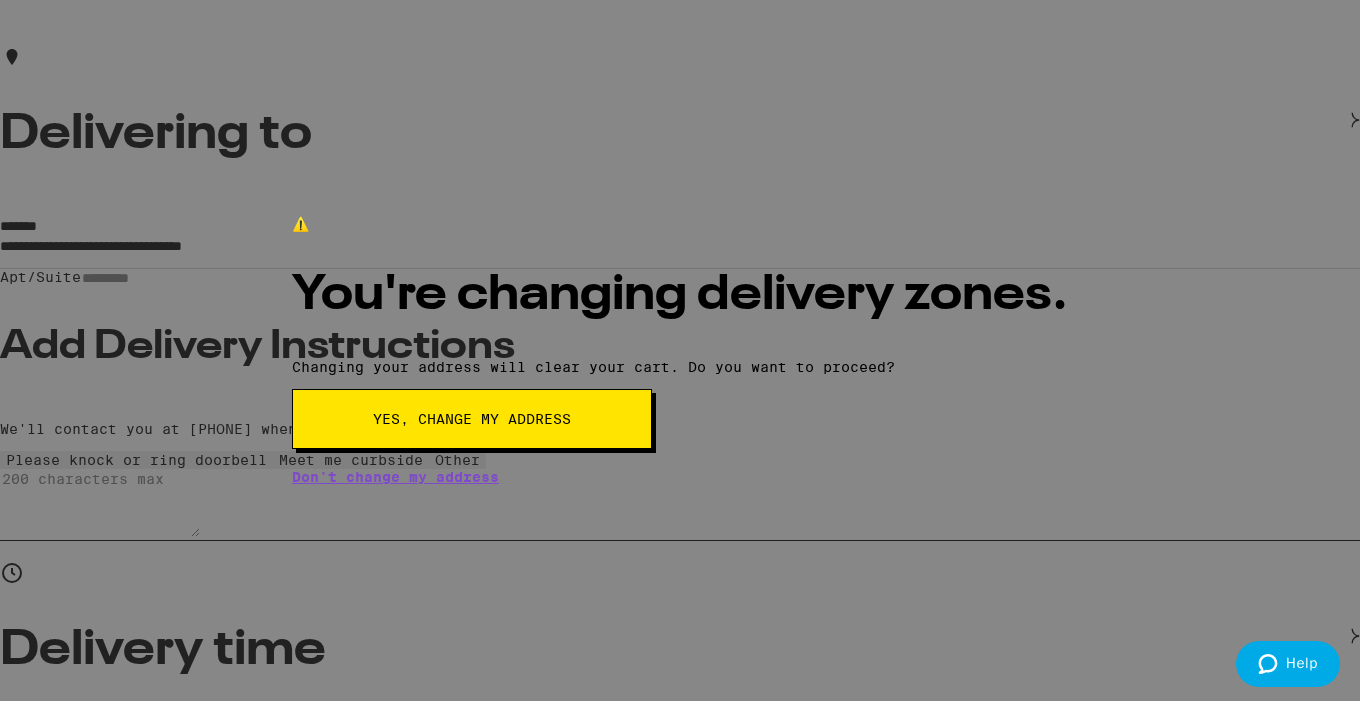 click on "Yes, change my address" at bounding box center (472, 419) 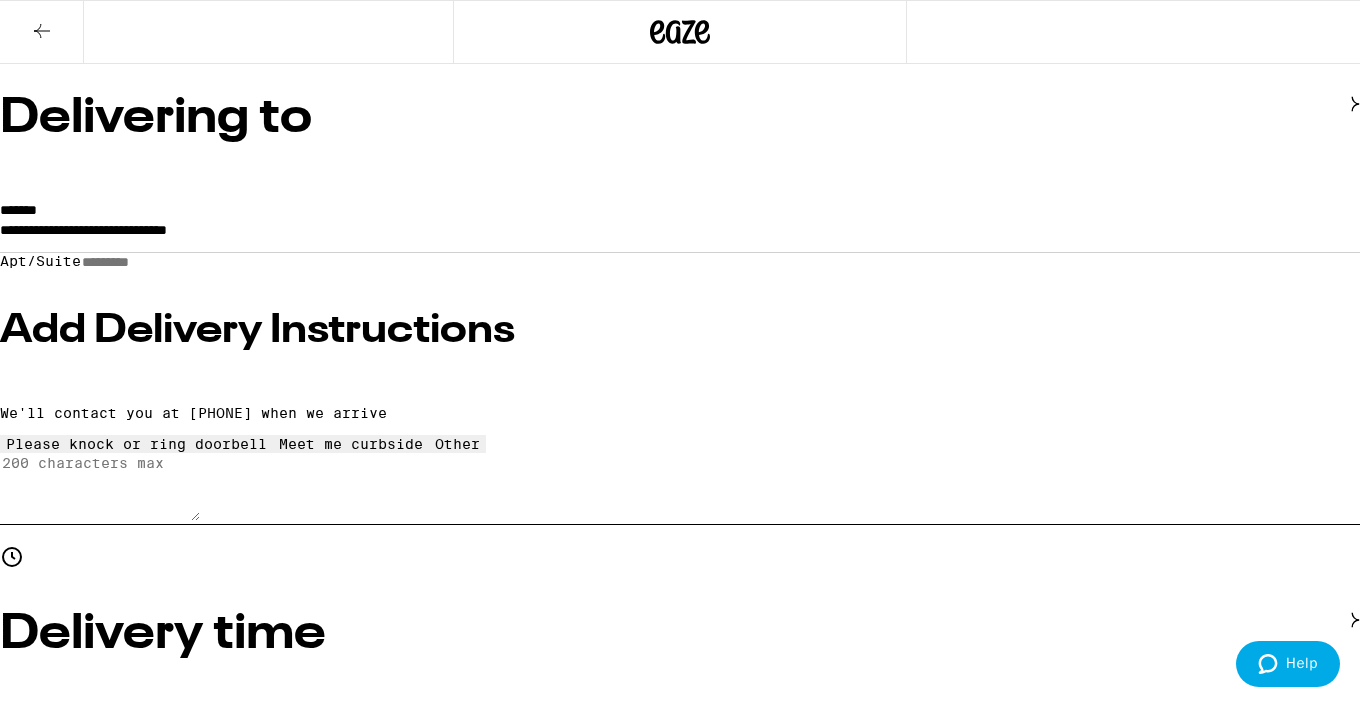 scroll, scrollTop: 142, scrollLeft: 0, axis: vertical 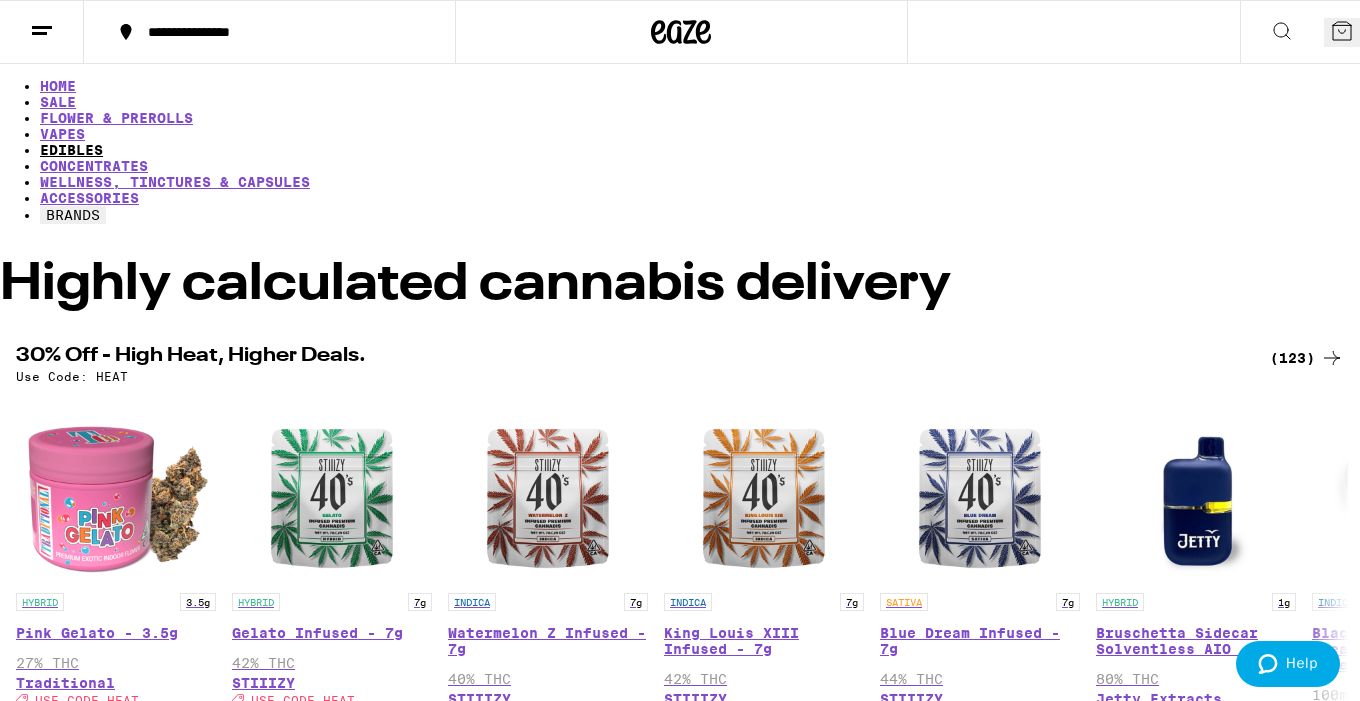 click on "EDIBLES" at bounding box center (71, 150) 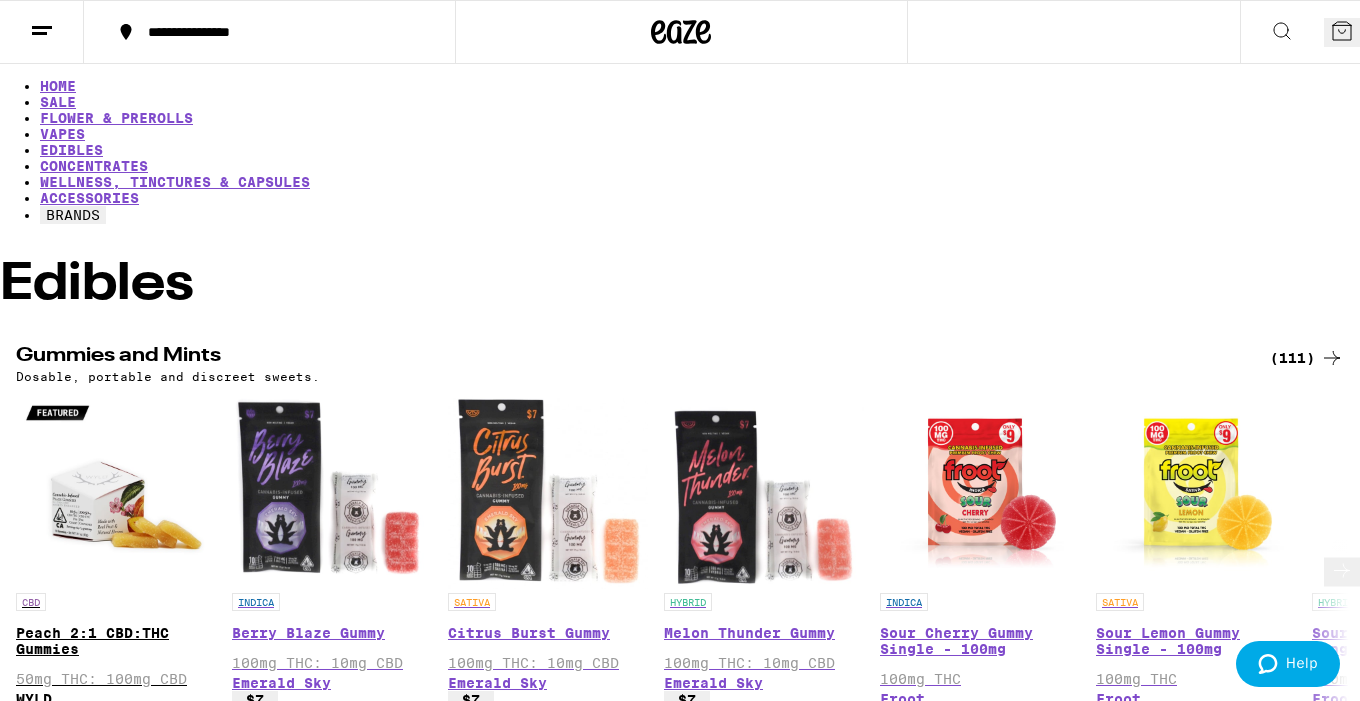 click at bounding box center [116, 493] 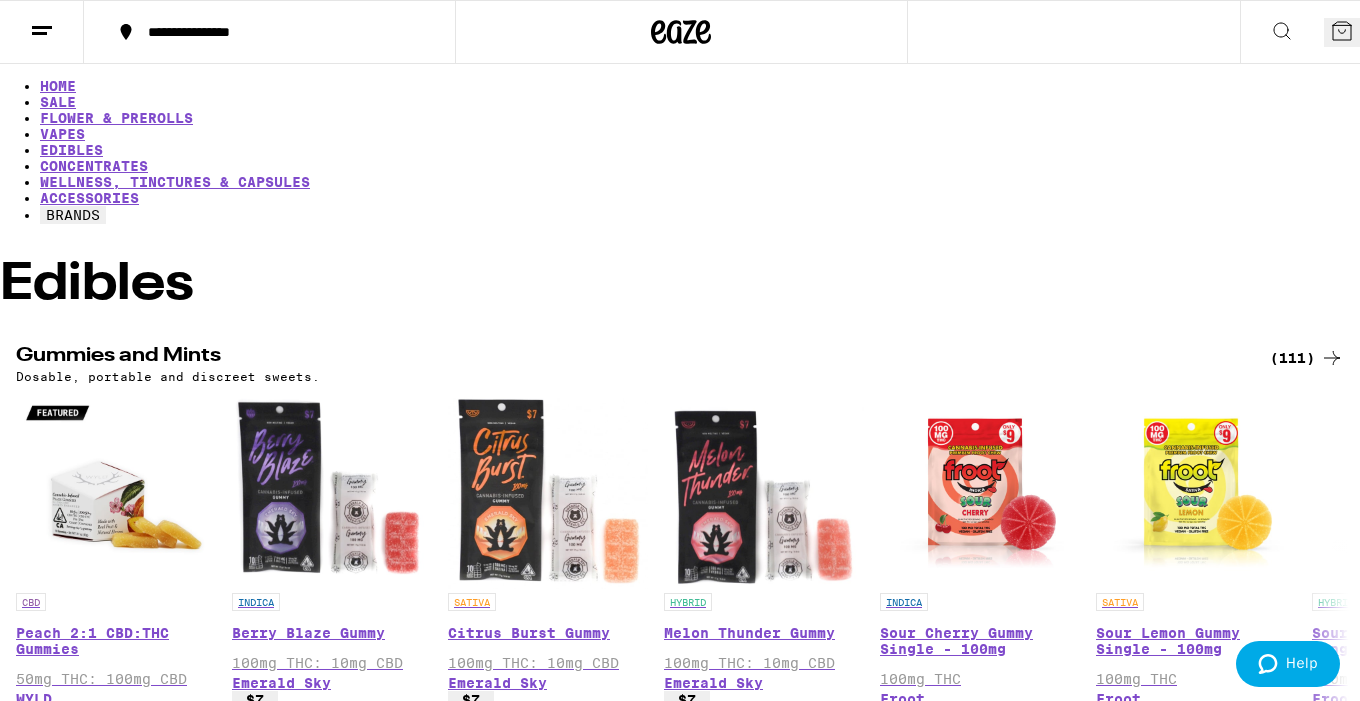 click on "WYLD" at bounding box center [18, 2209] 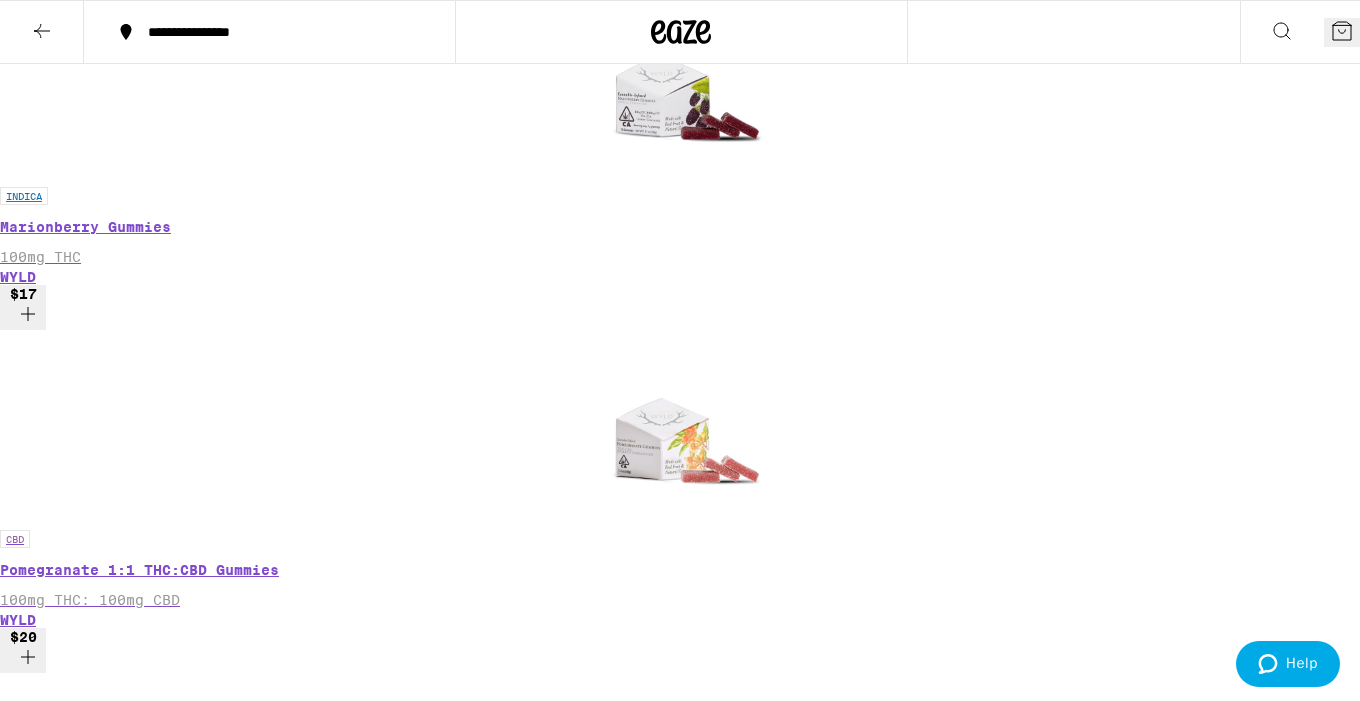 scroll, scrollTop: 1388, scrollLeft: 0, axis: vertical 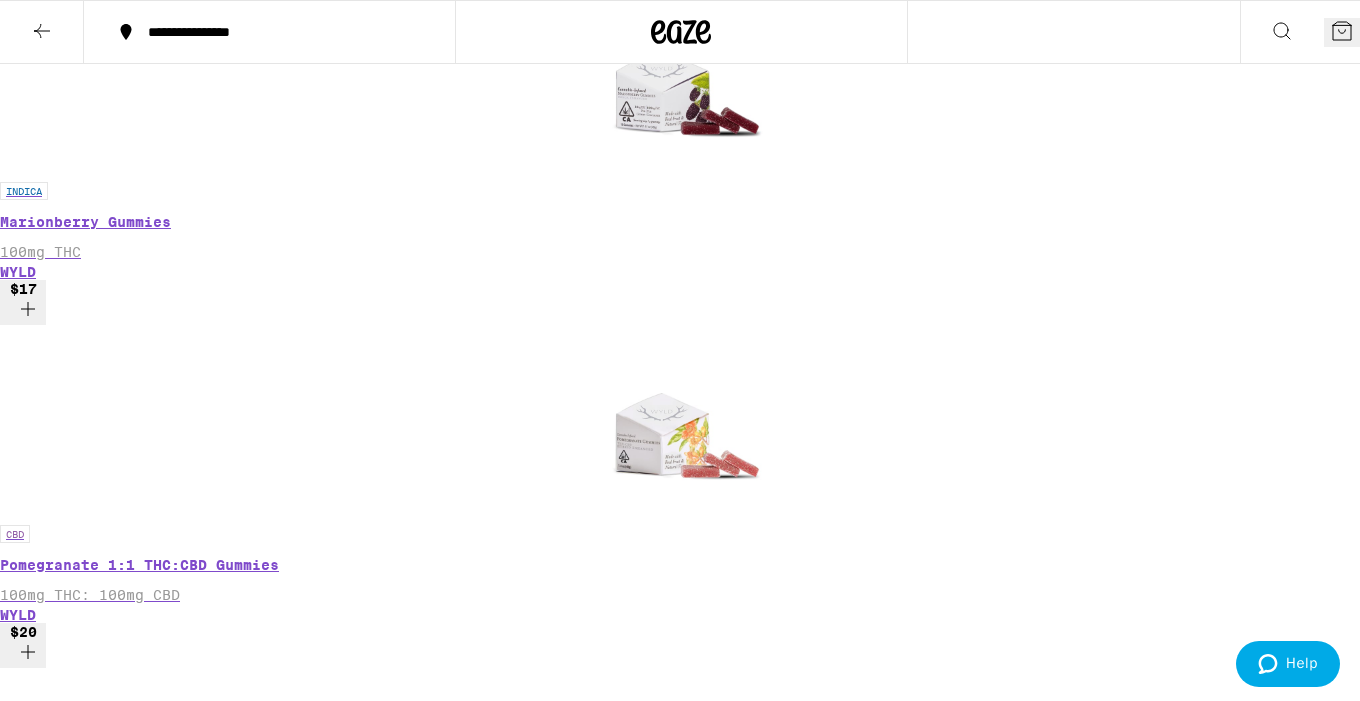 click 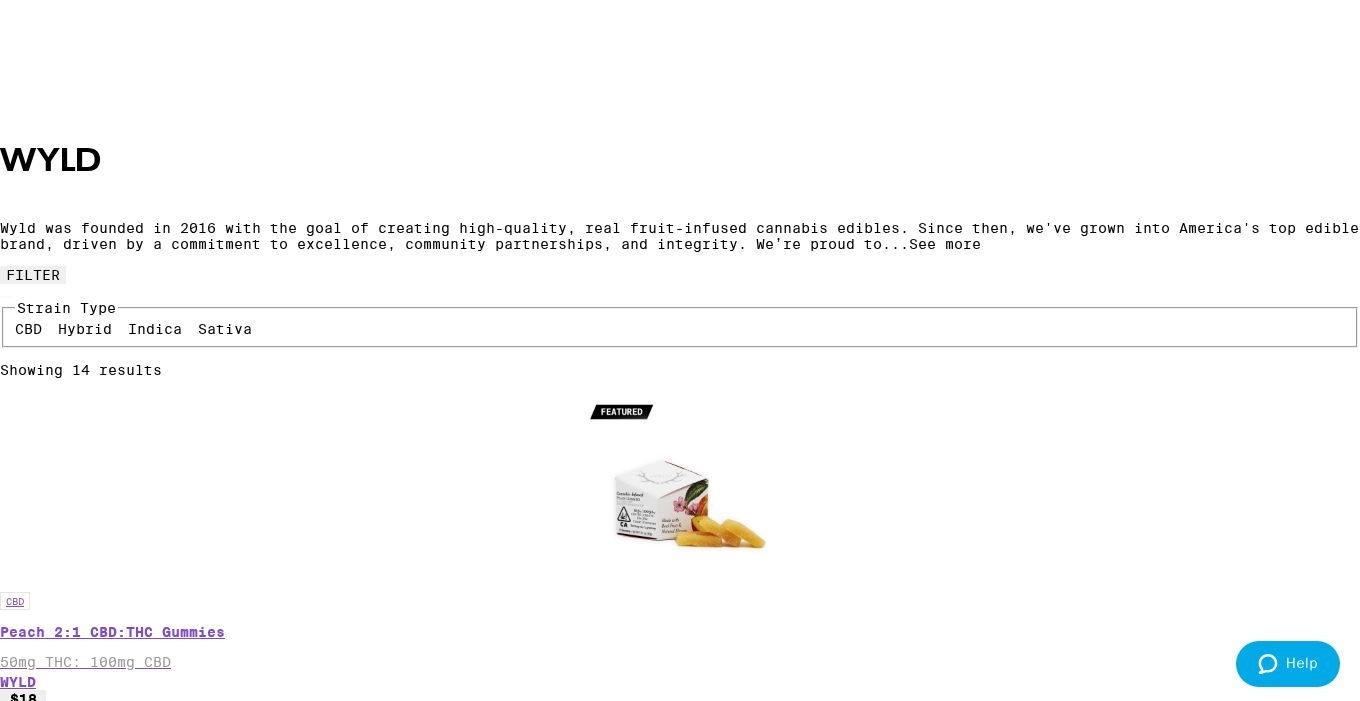 scroll, scrollTop: 654, scrollLeft: 0, axis: vertical 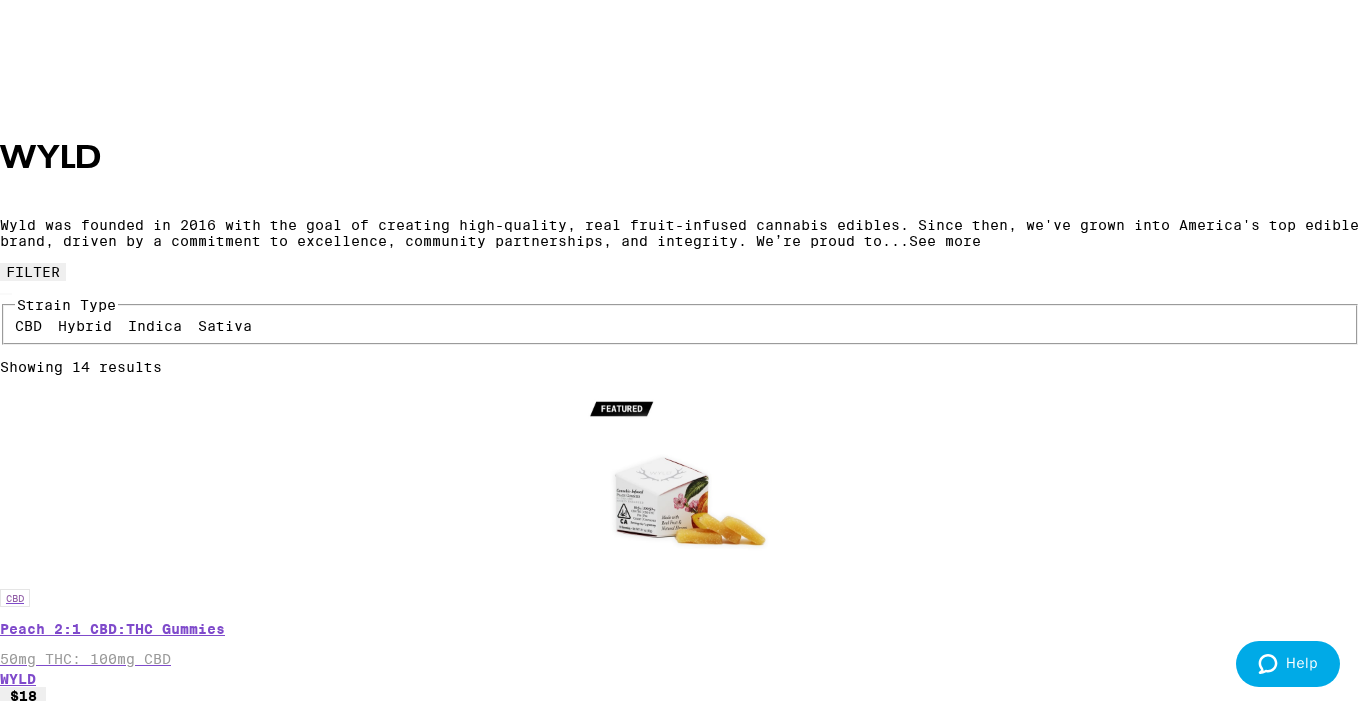 click 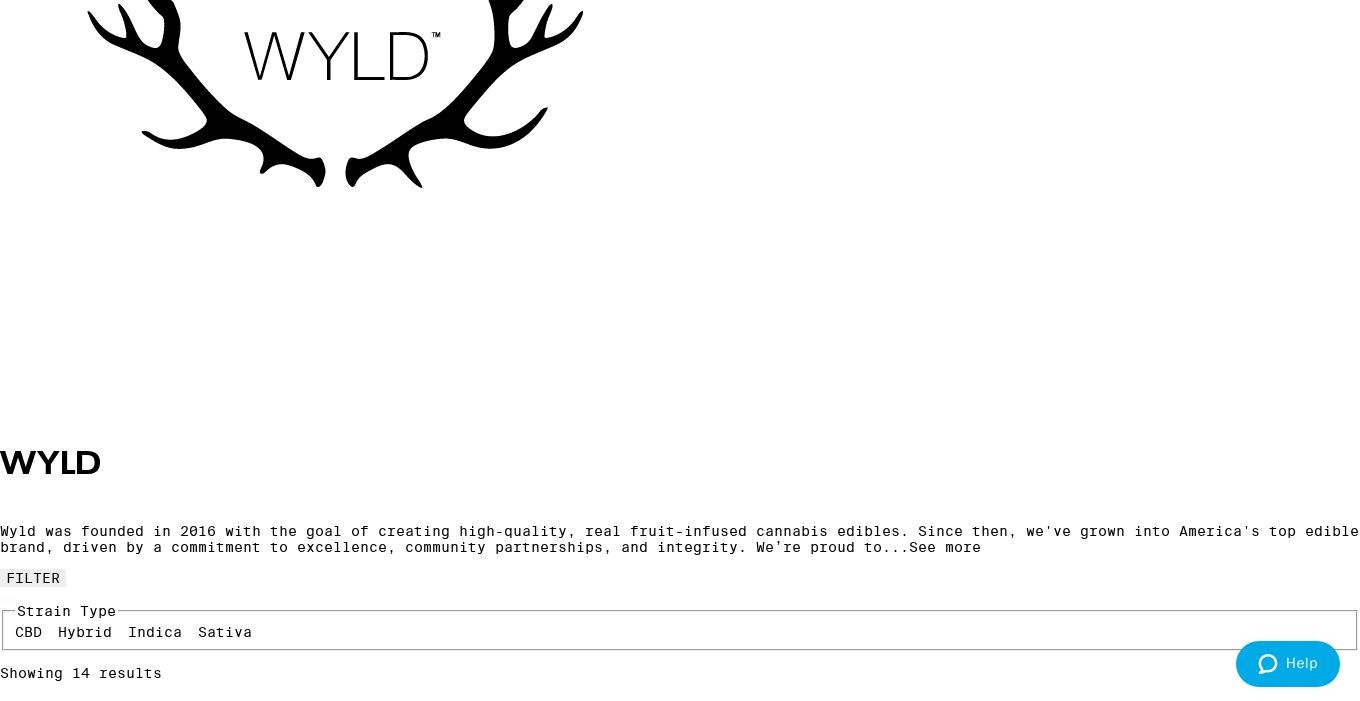 scroll, scrollTop: 0, scrollLeft: 0, axis: both 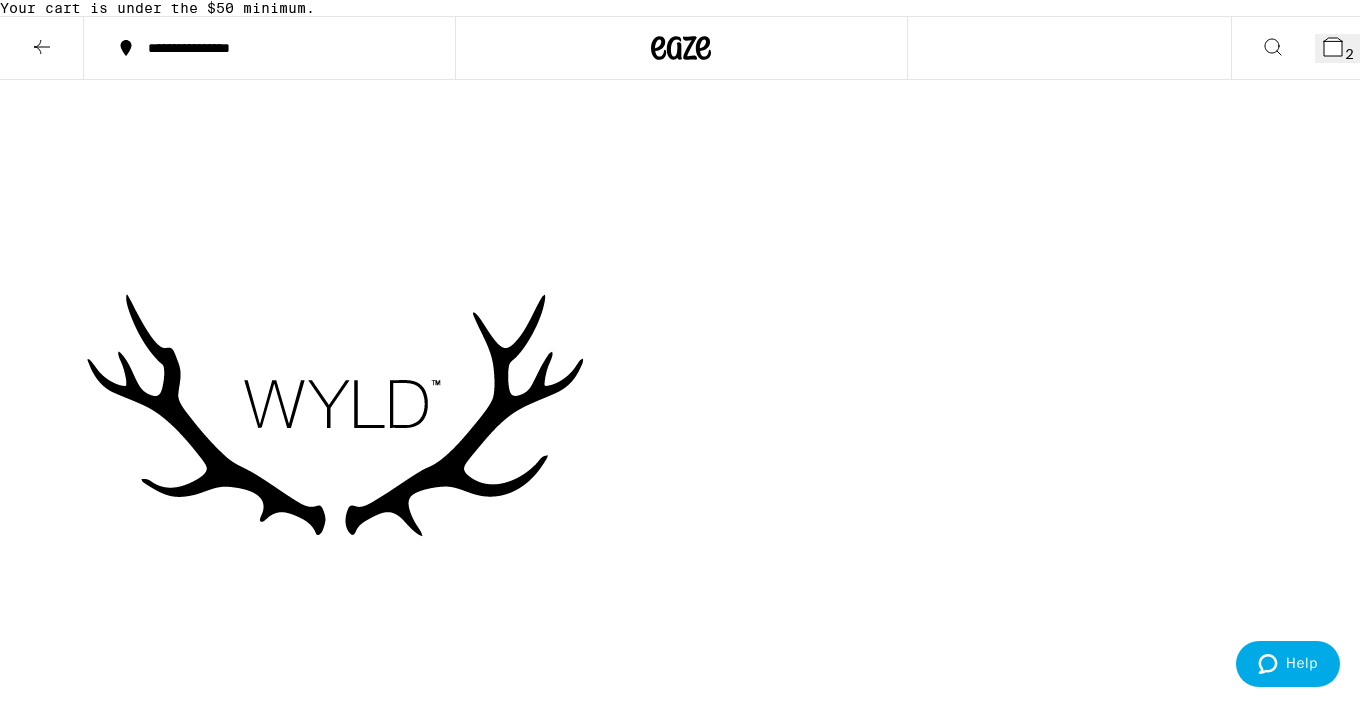 click 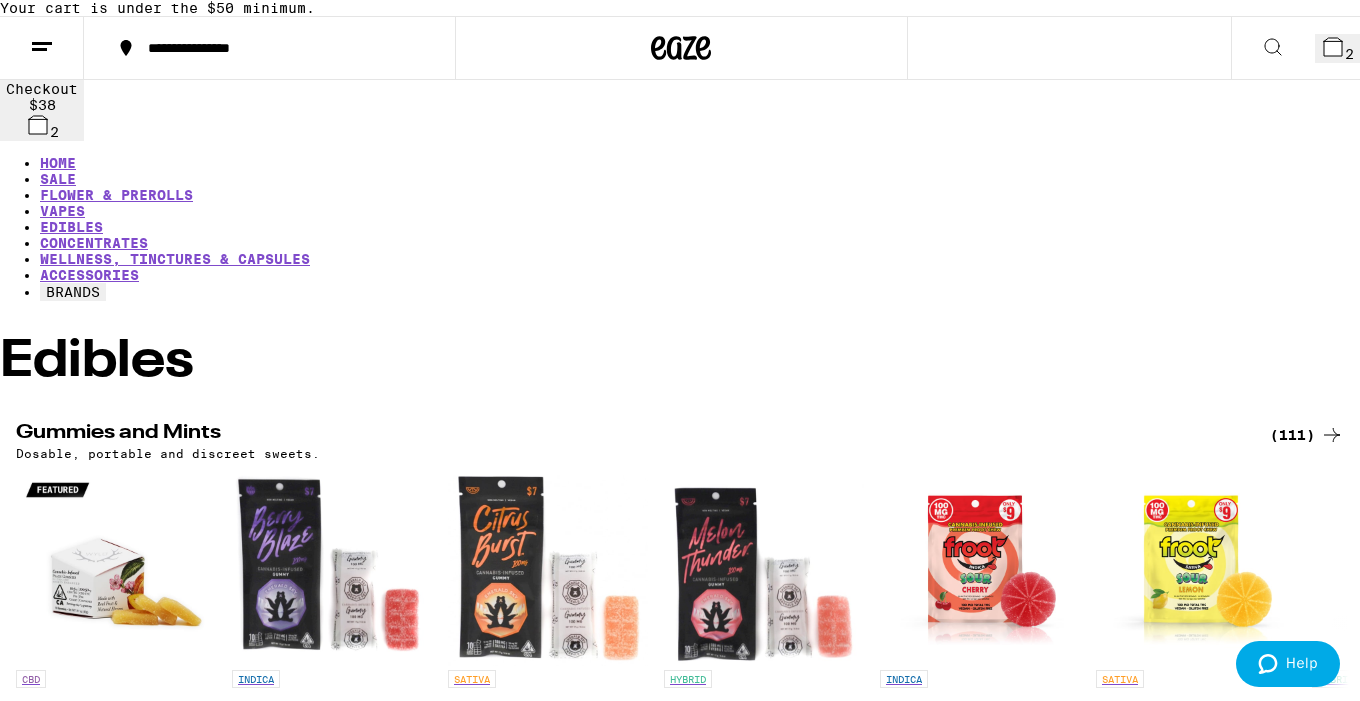 click 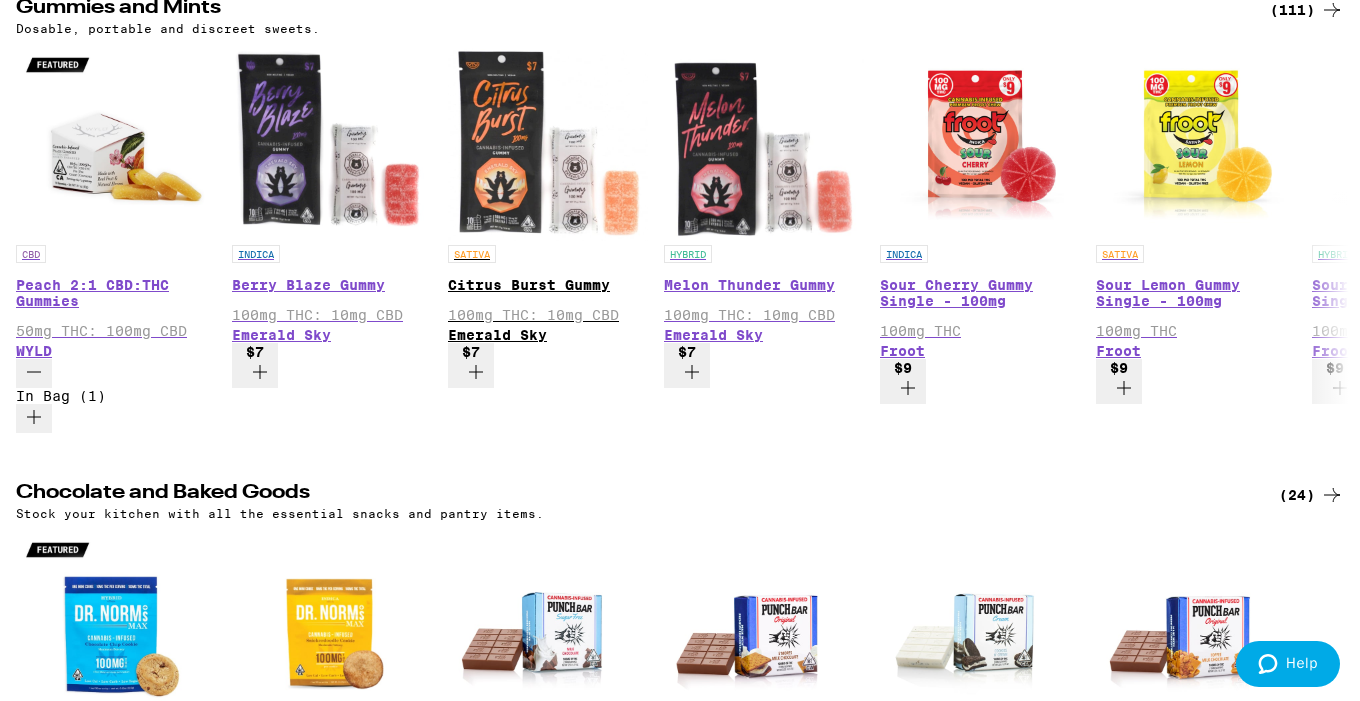 scroll, scrollTop: 0, scrollLeft: 0, axis: both 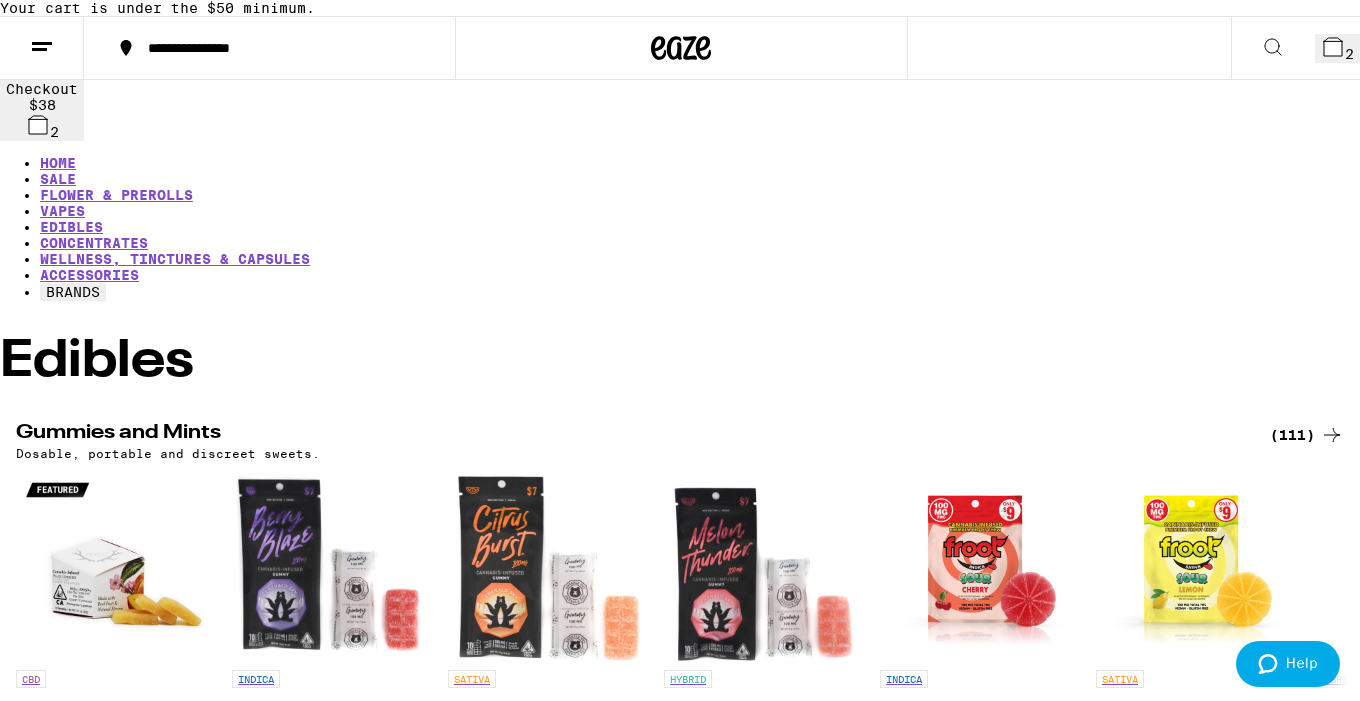 click at bounding box center [1273, 48] 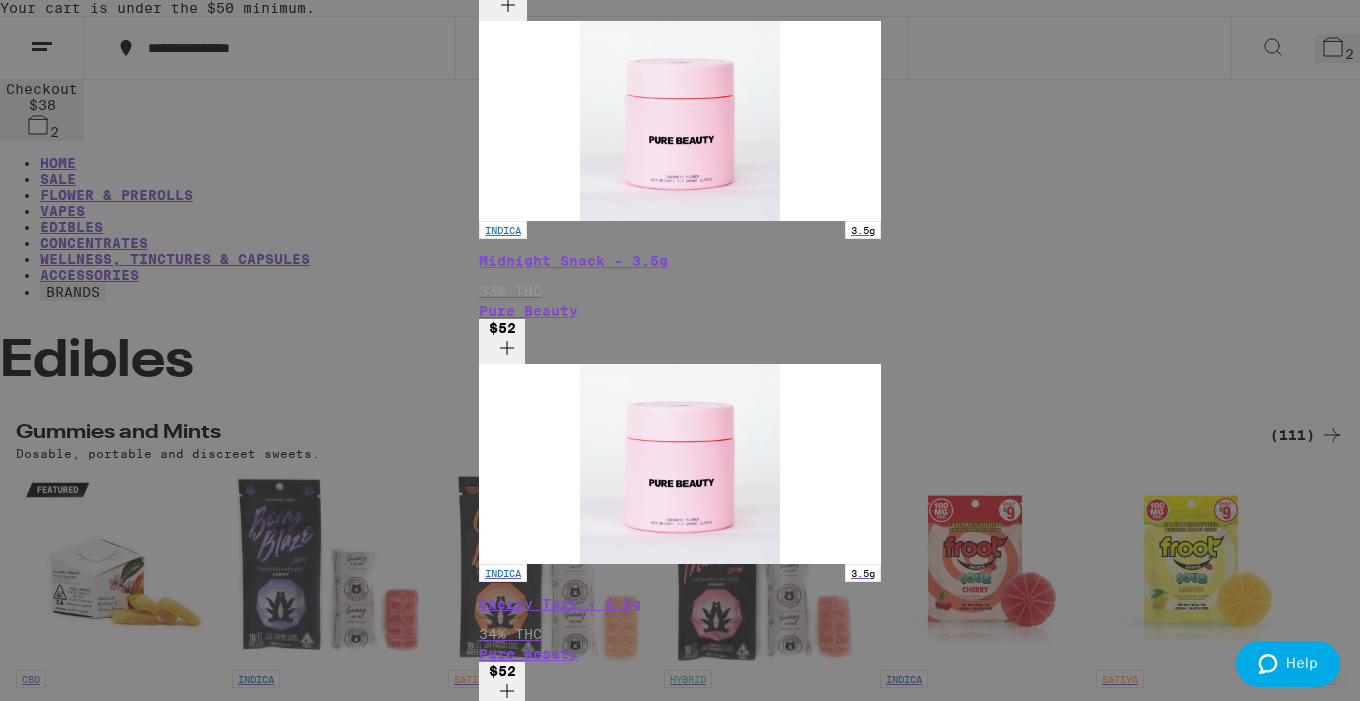 type on "pure" 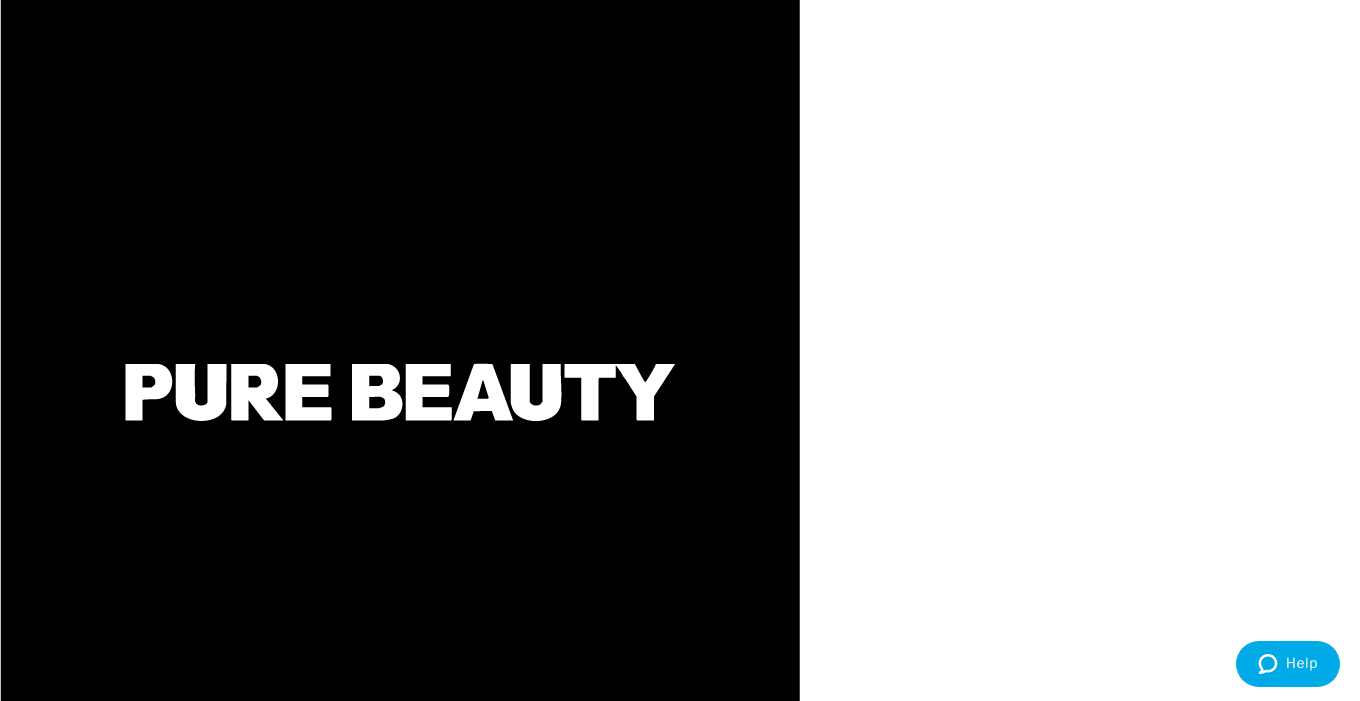 scroll, scrollTop: 0, scrollLeft: 0, axis: both 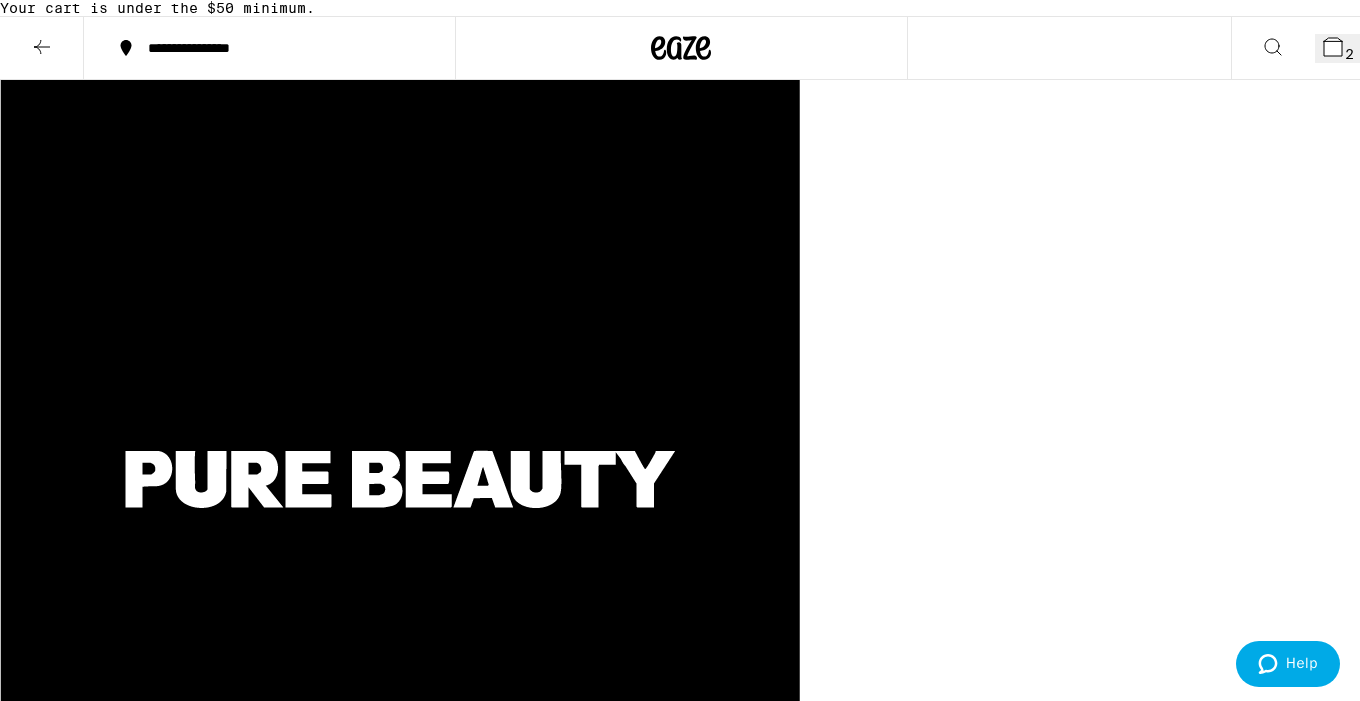 click 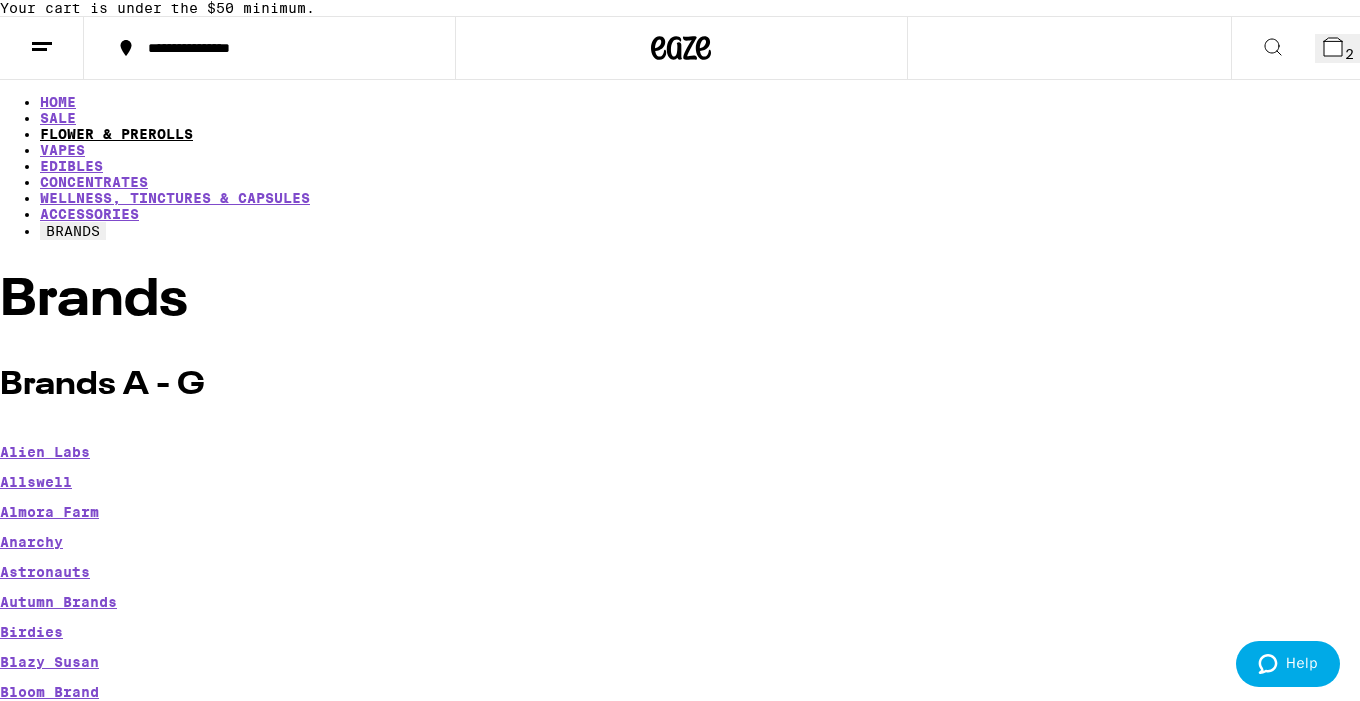 click on "FLOWER & PREROLLS" at bounding box center (116, 134) 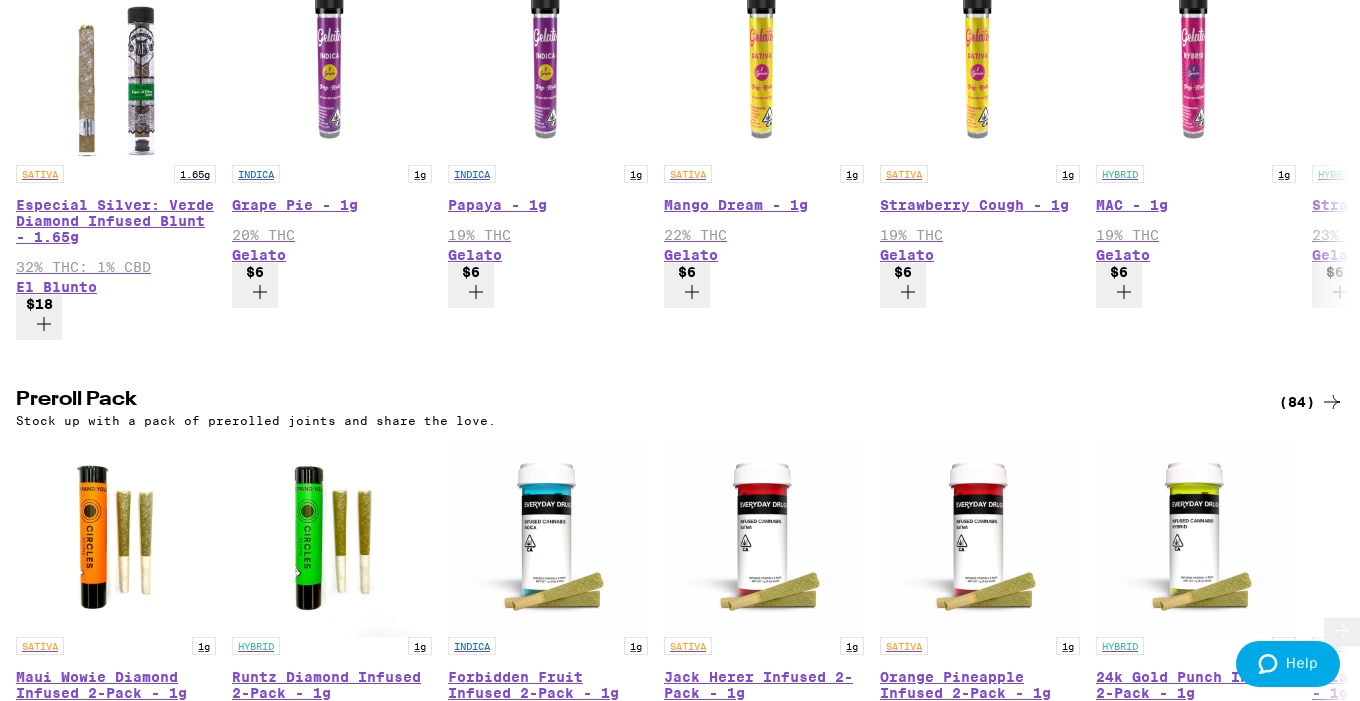scroll, scrollTop: 1415, scrollLeft: 0, axis: vertical 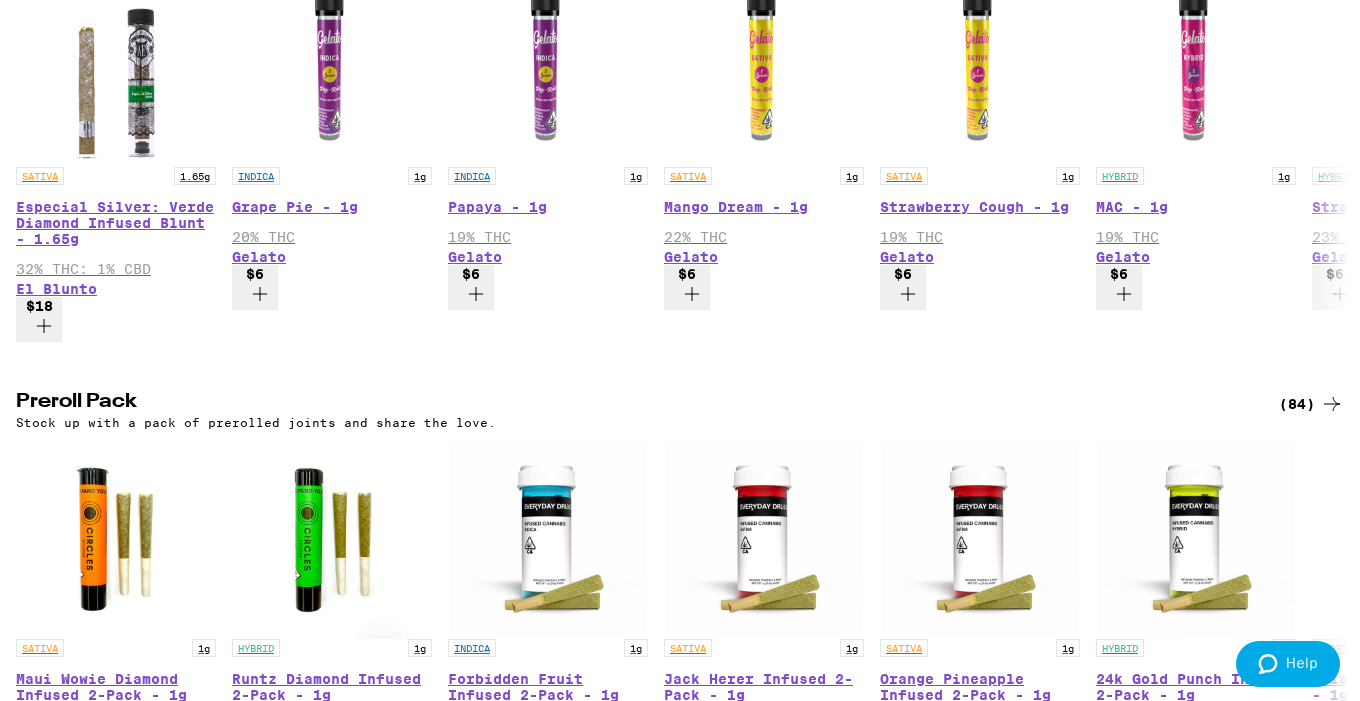 click on "(84)" at bounding box center [1311, 404] 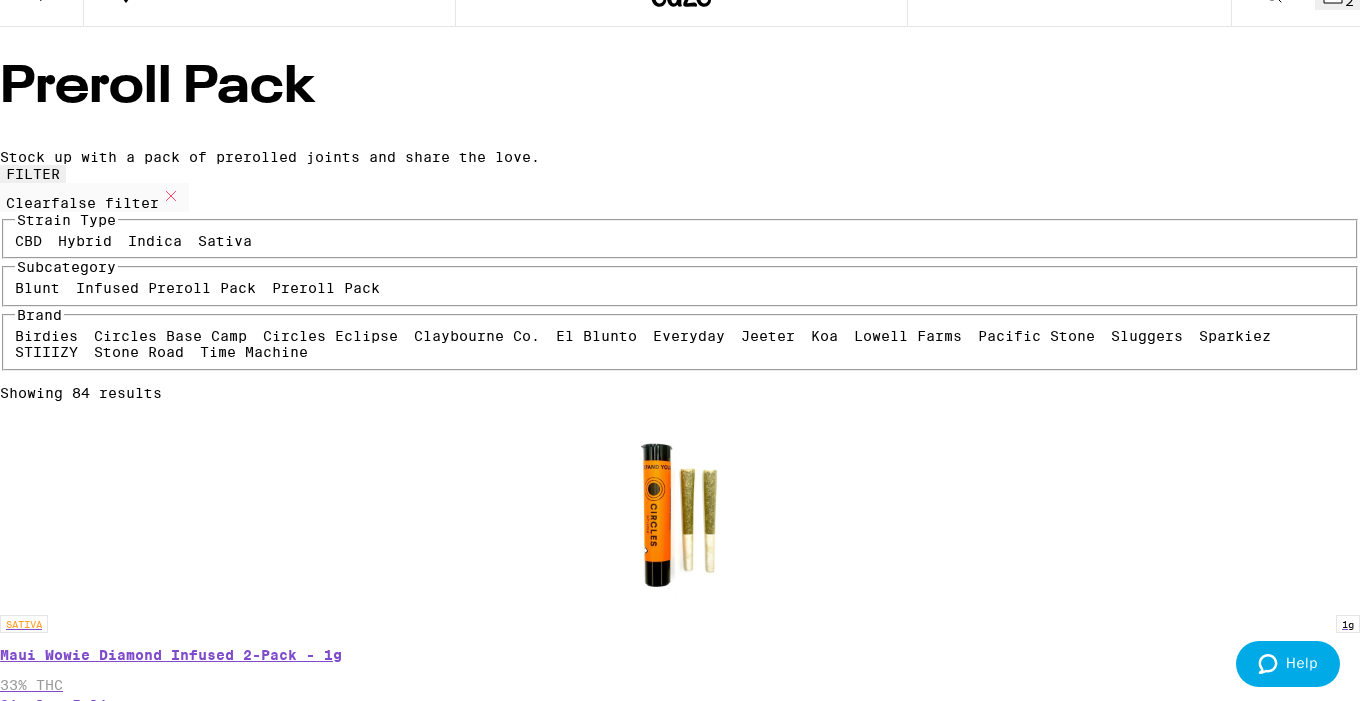 scroll, scrollTop: 61, scrollLeft: 0, axis: vertical 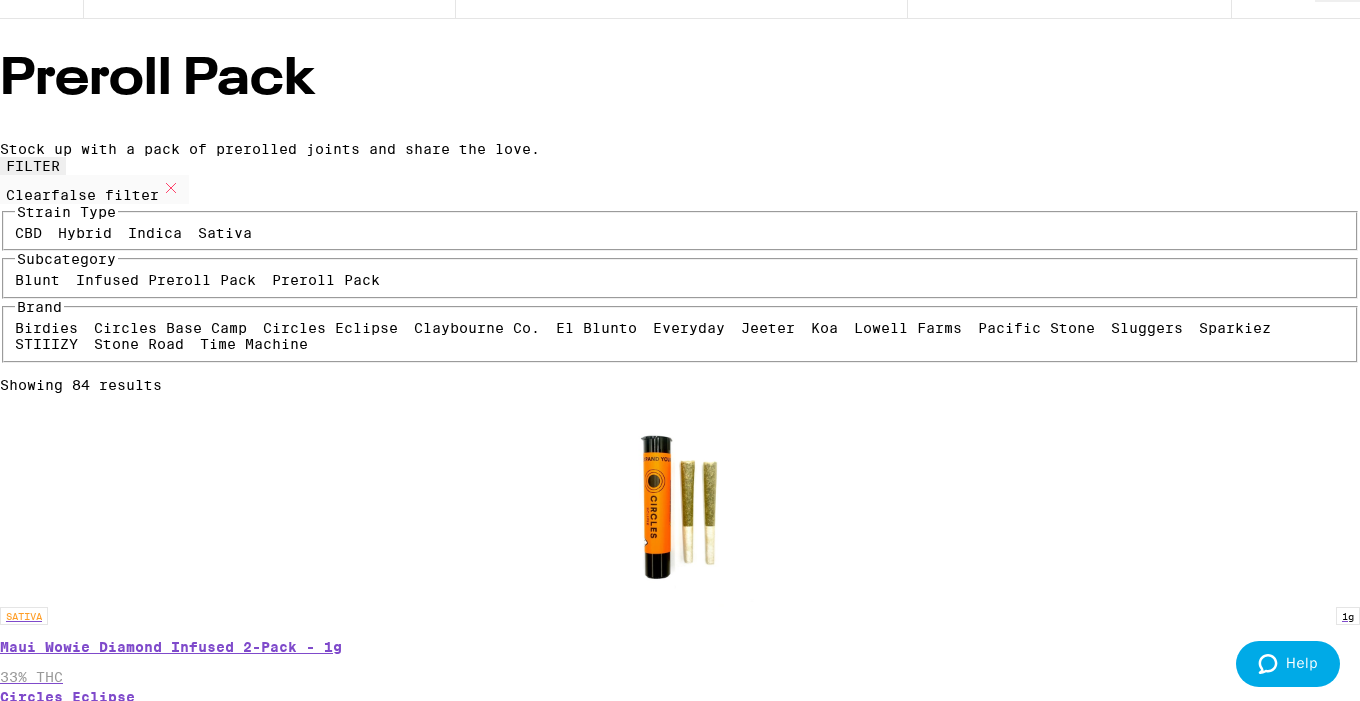 click on "CBD" at bounding box center (28, 233) 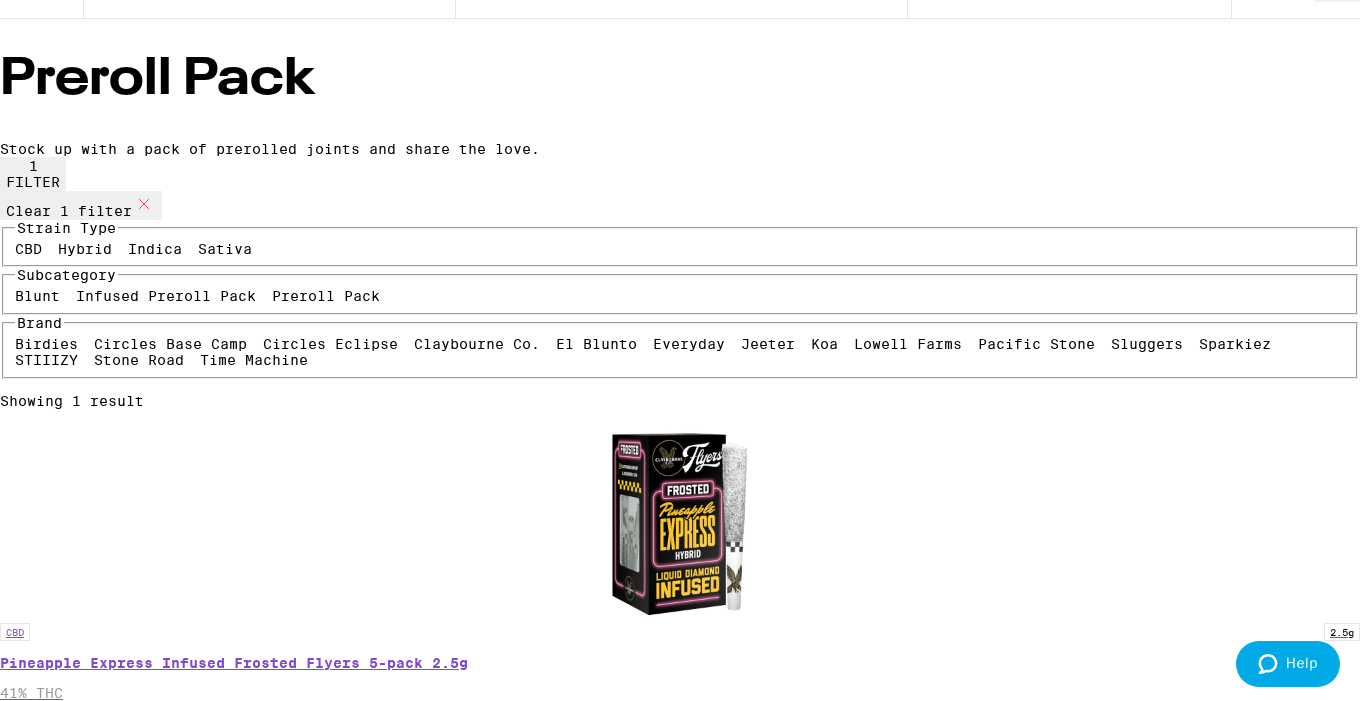 click on "CBD" at bounding box center [28, 249] 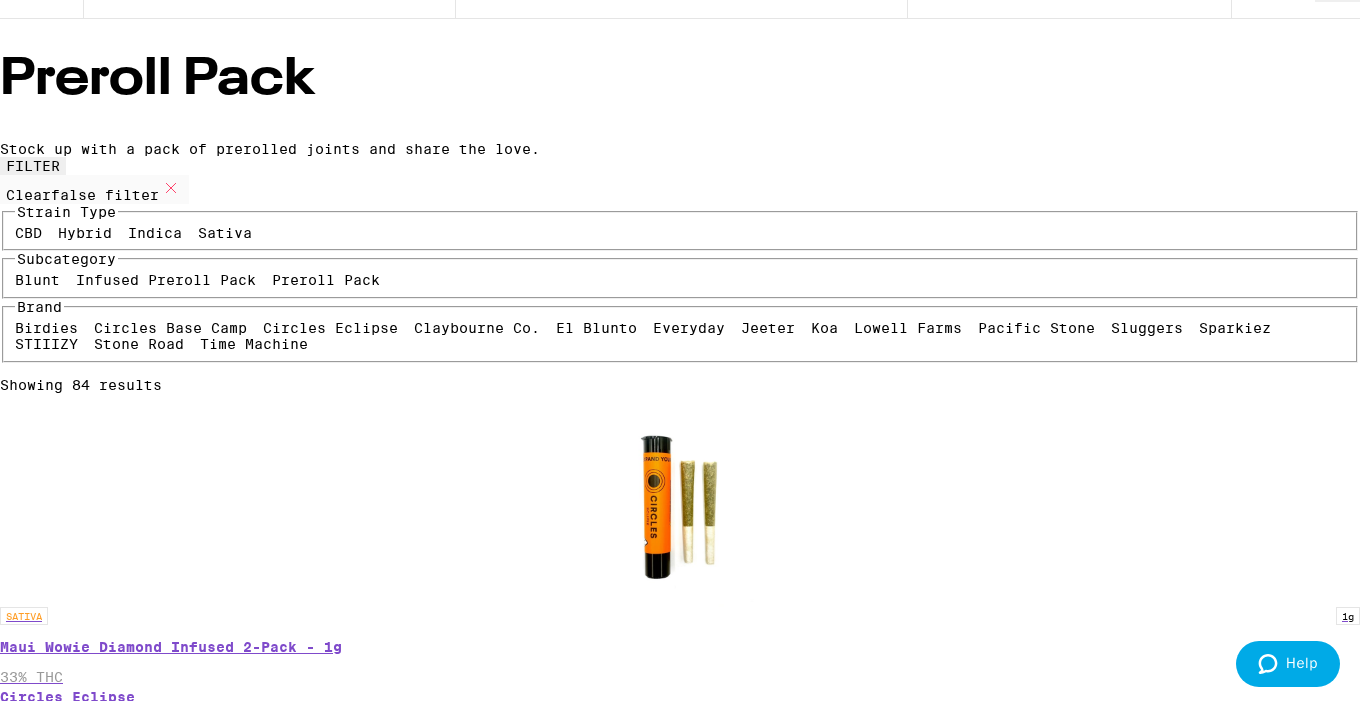 click on "Hybrid" at bounding box center [85, 233] 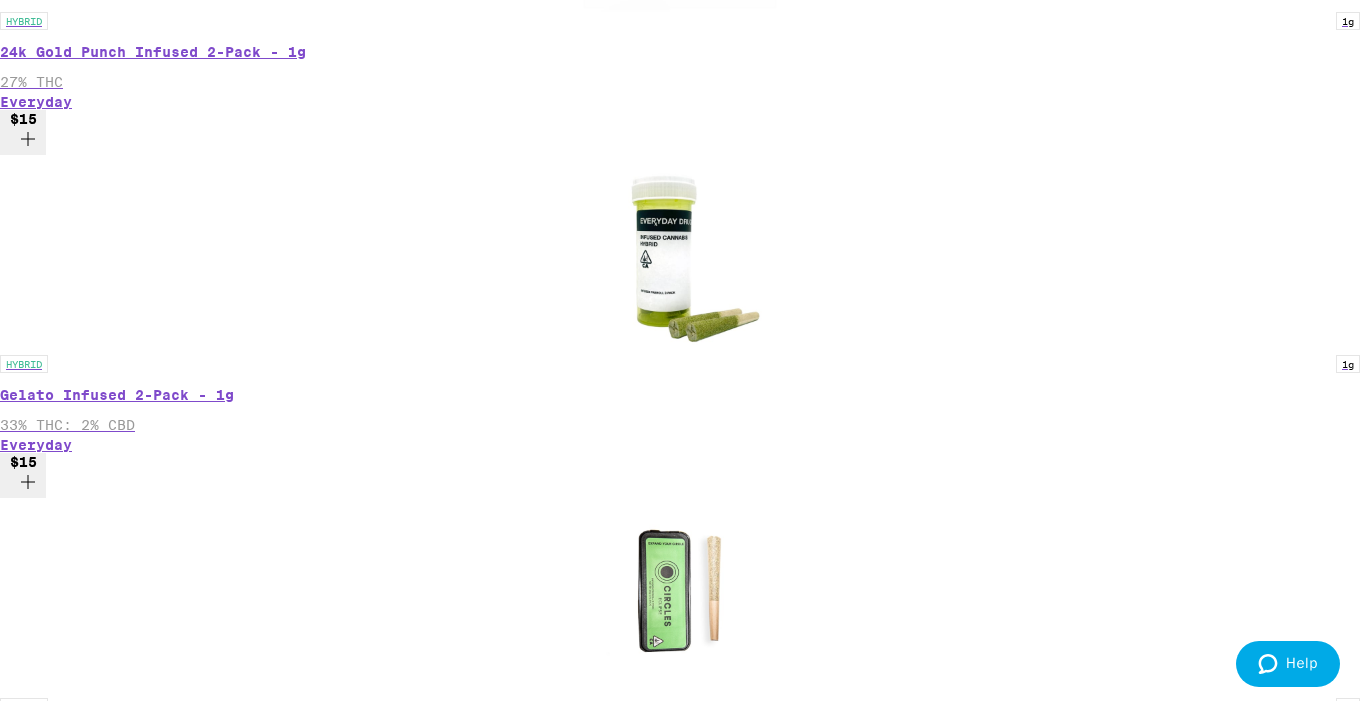 scroll, scrollTop: 1017, scrollLeft: 0, axis: vertical 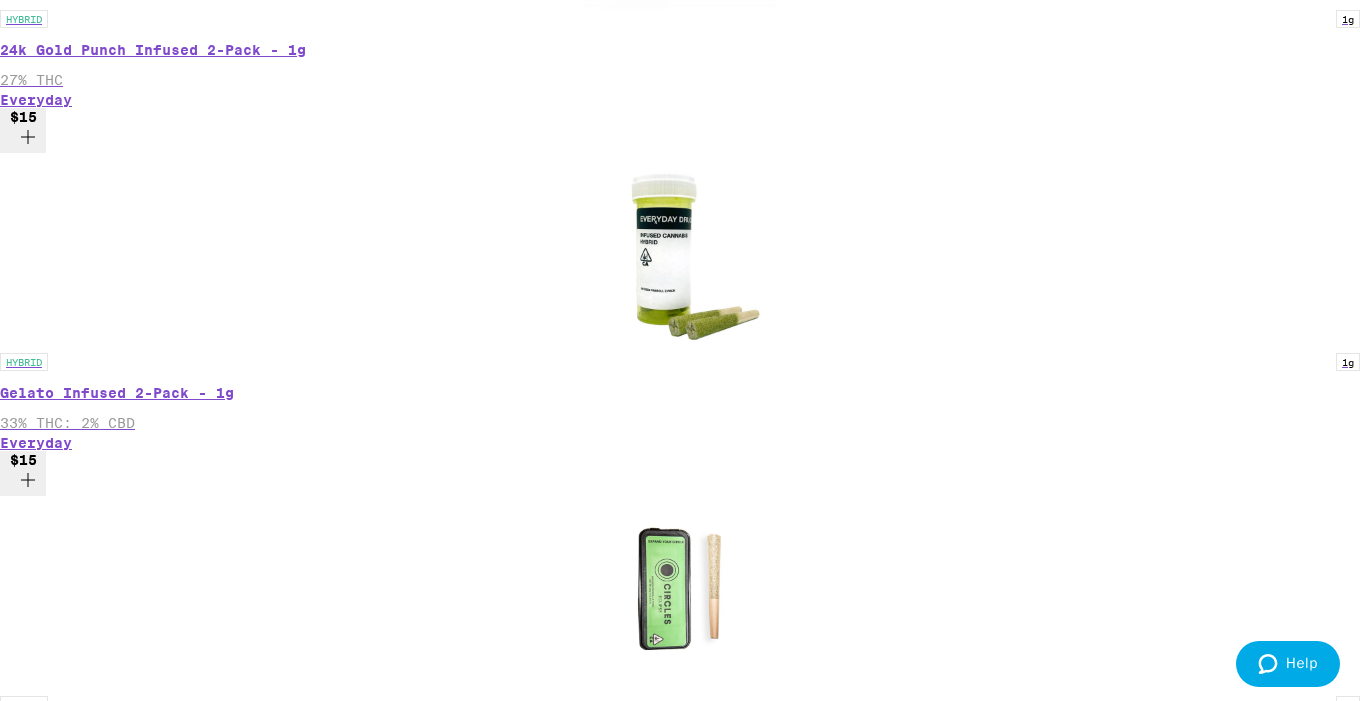 click 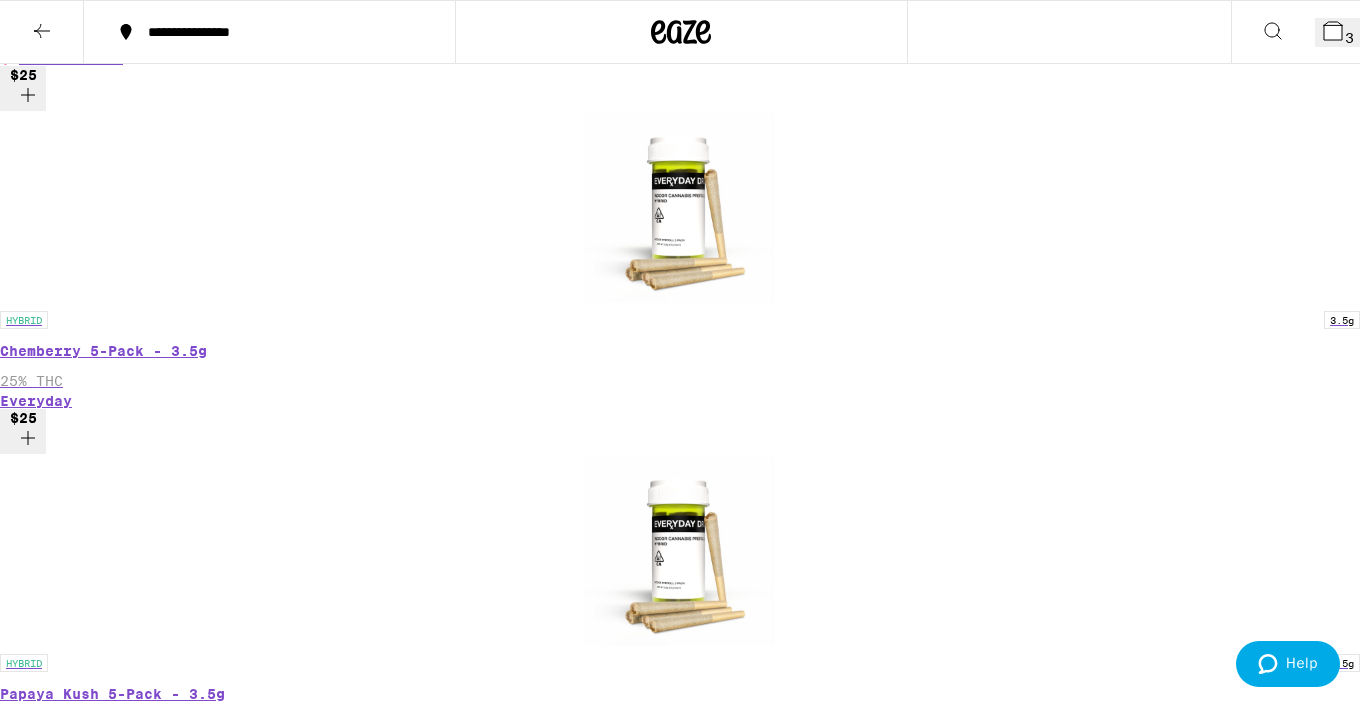 scroll, scrollTop: 1738, scrollLeft: 0, axis: vertical 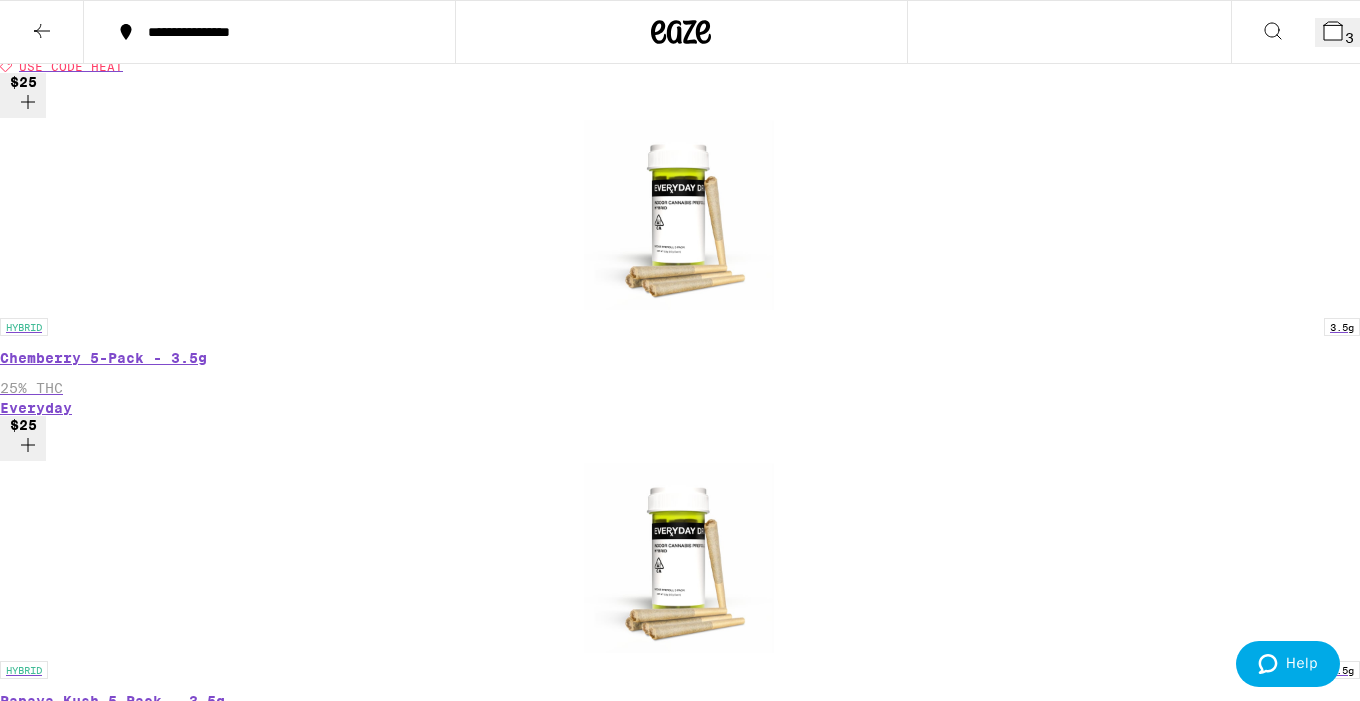 click 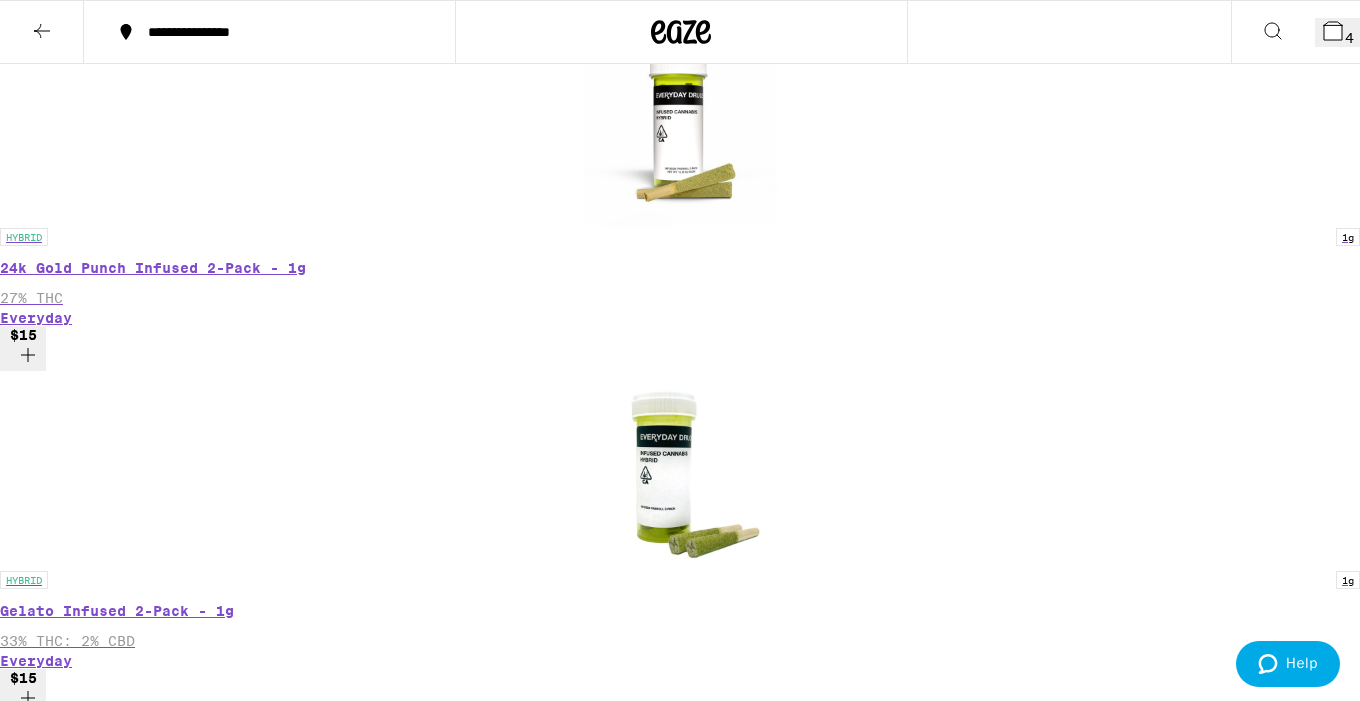 scroll, scrollTop: 428, scrollLeft: 0, axis: vertical 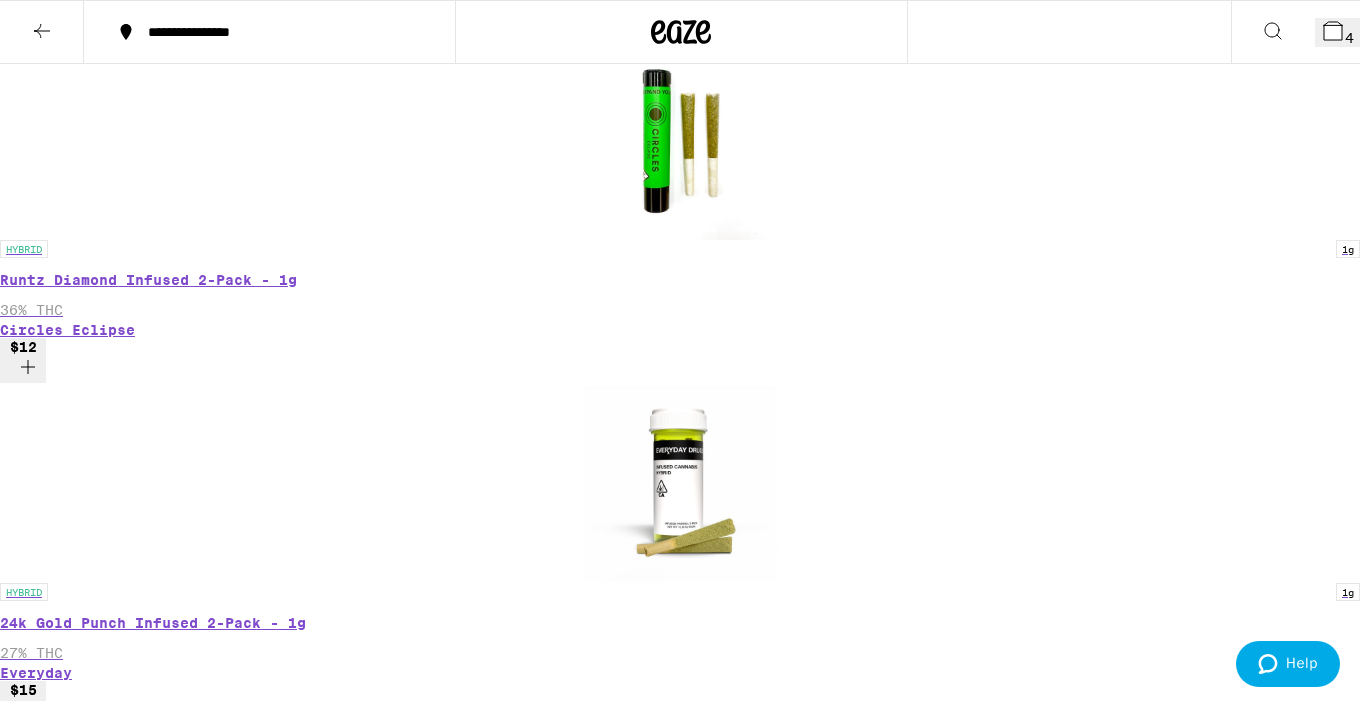 click on "4" at bounding box center [1349, 38] 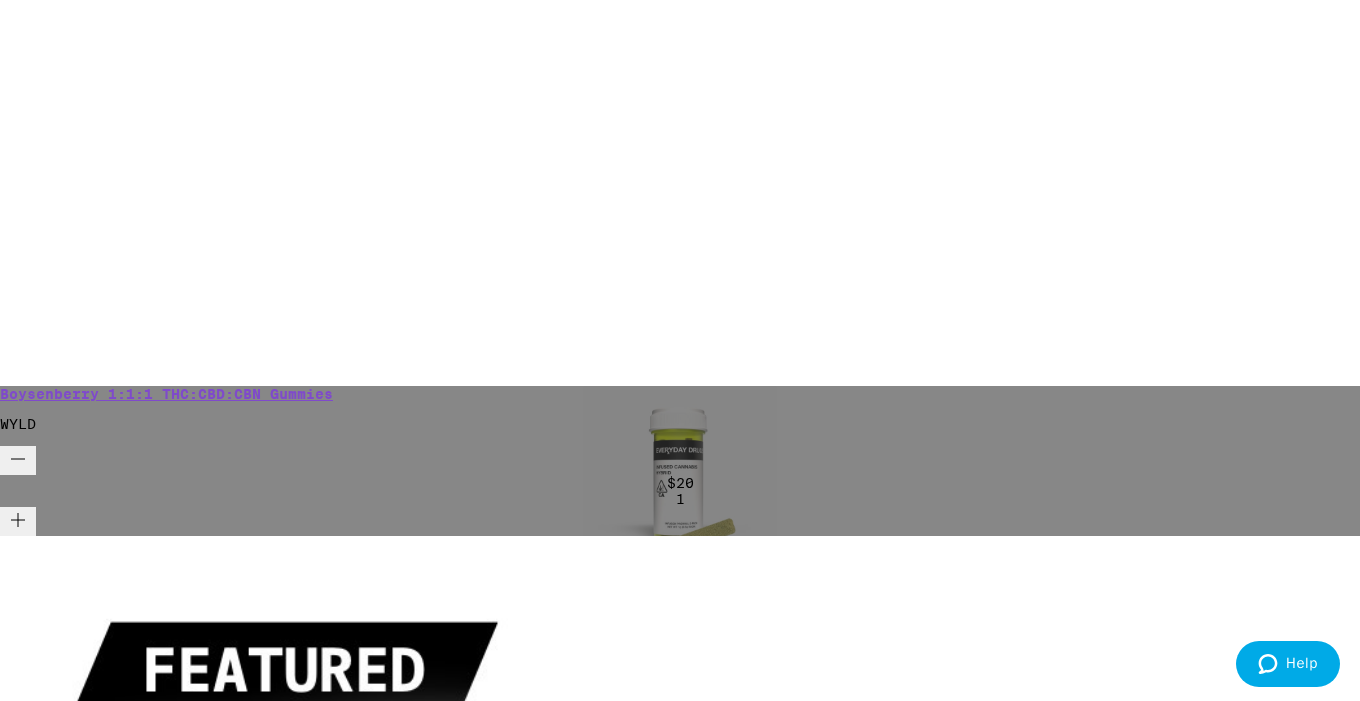 click 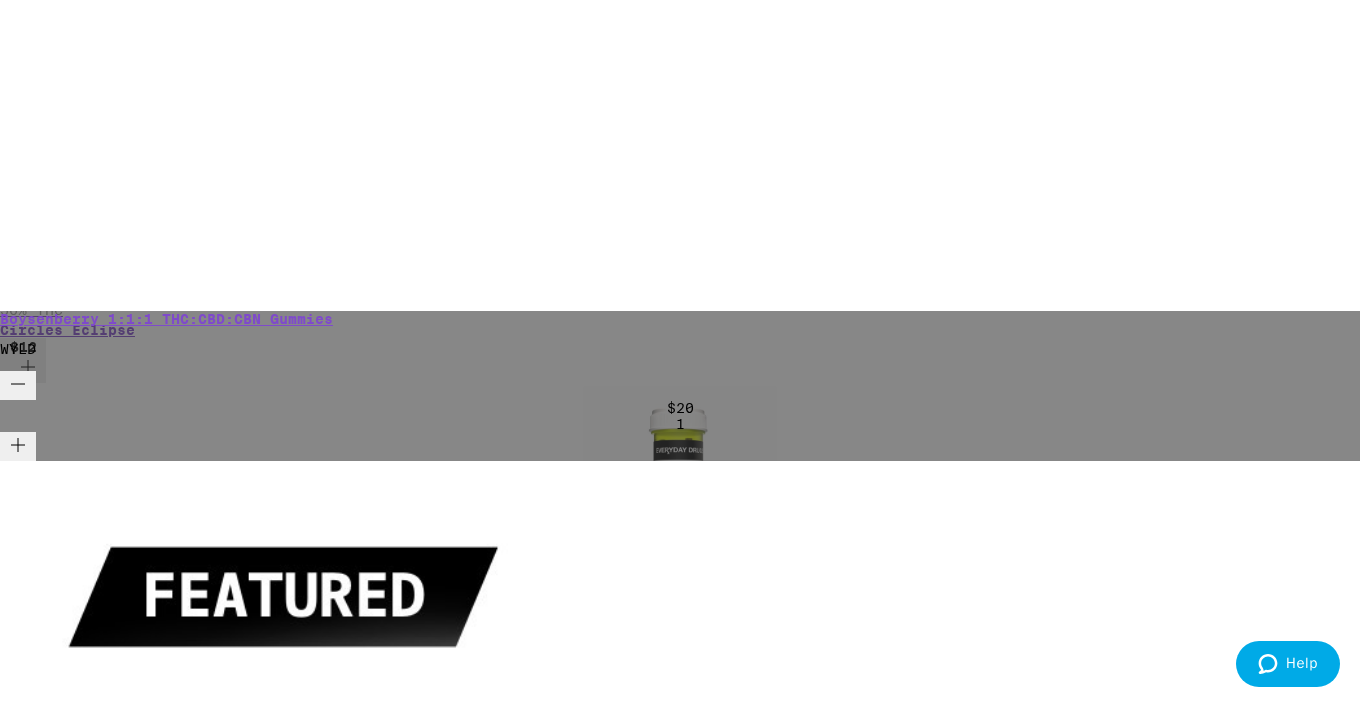 scroll, scrollTop: 65, scrollLeft: 0, axis: vertical 